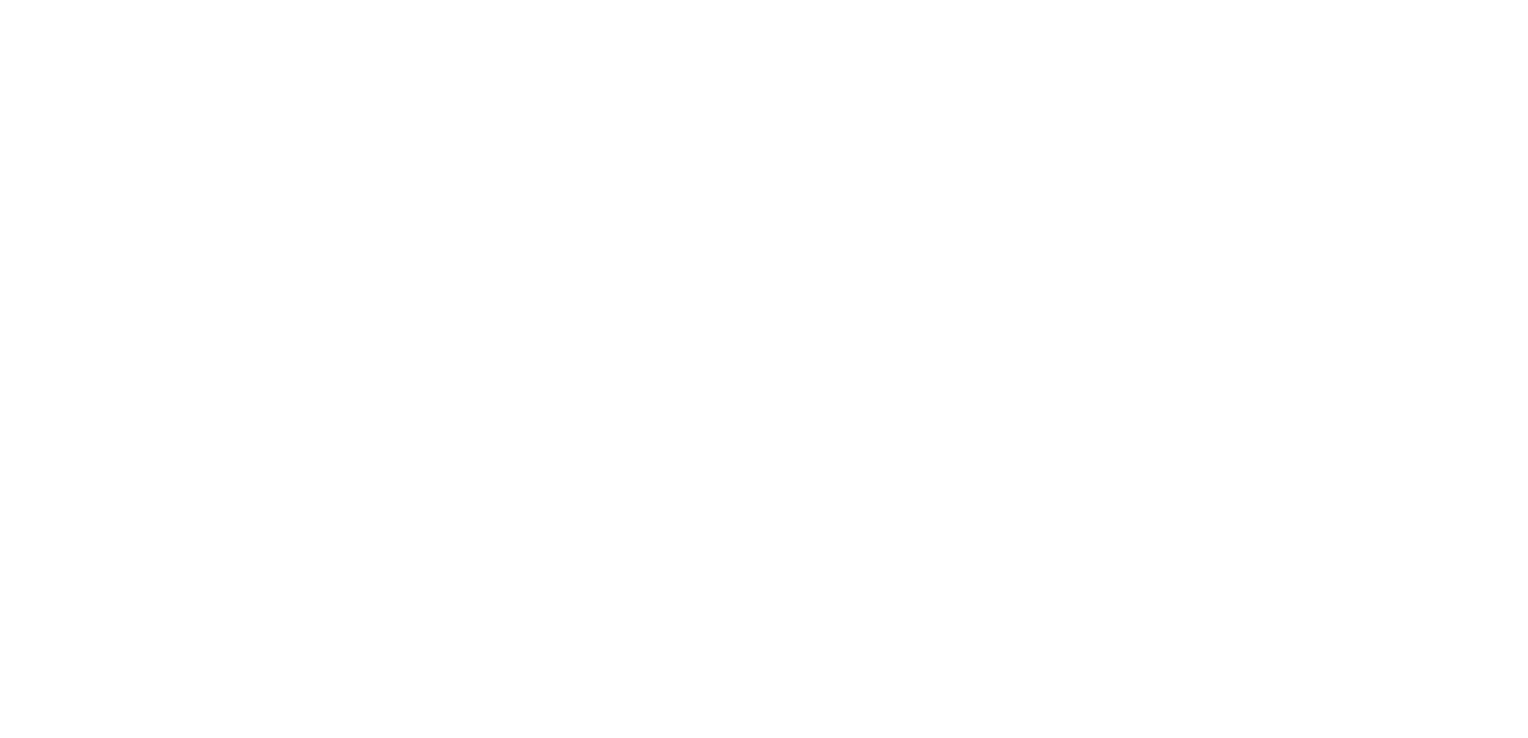 scroll, scrollTop: 0, scrollLeft: 0, axis: both 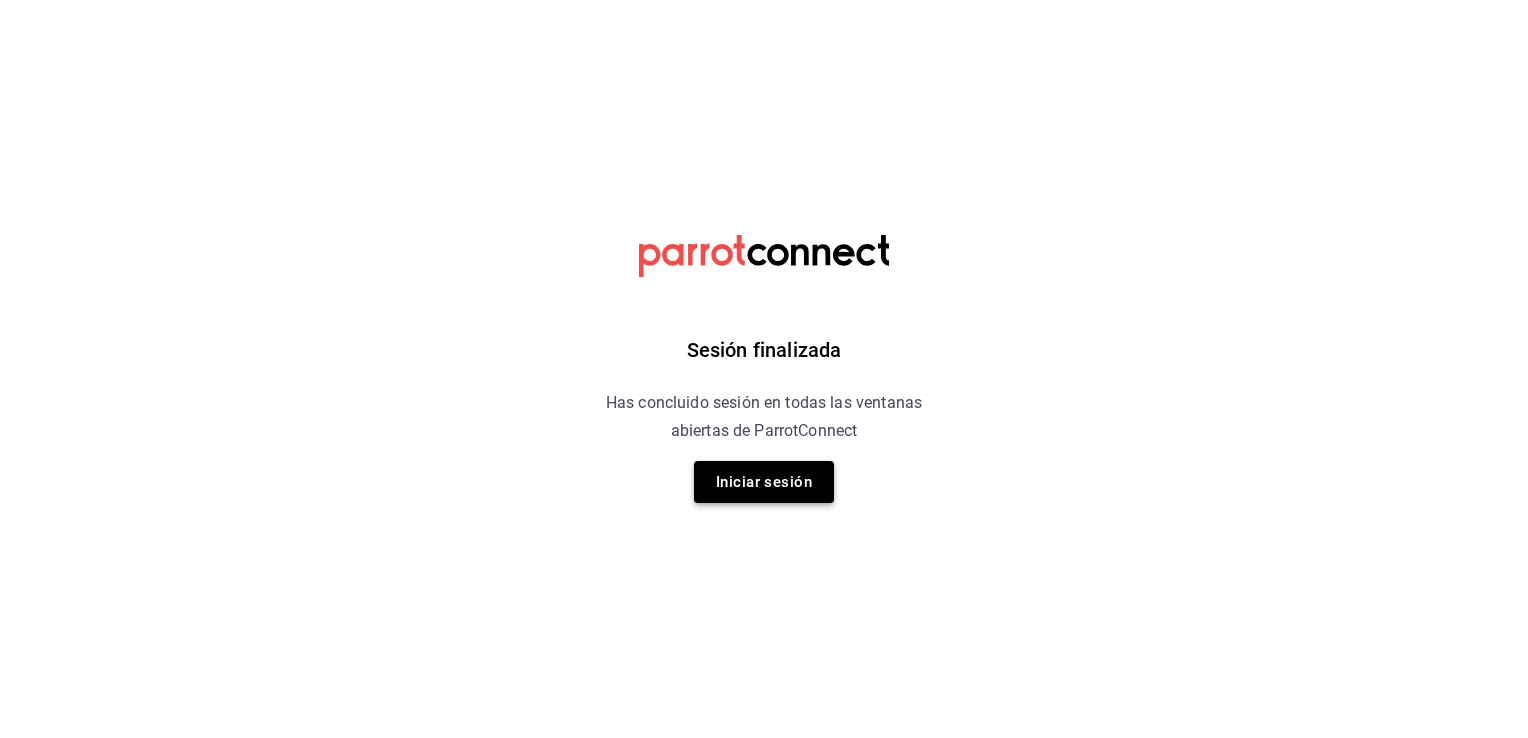 click on "Iniciar sesión" at bounding box center [764, 482] 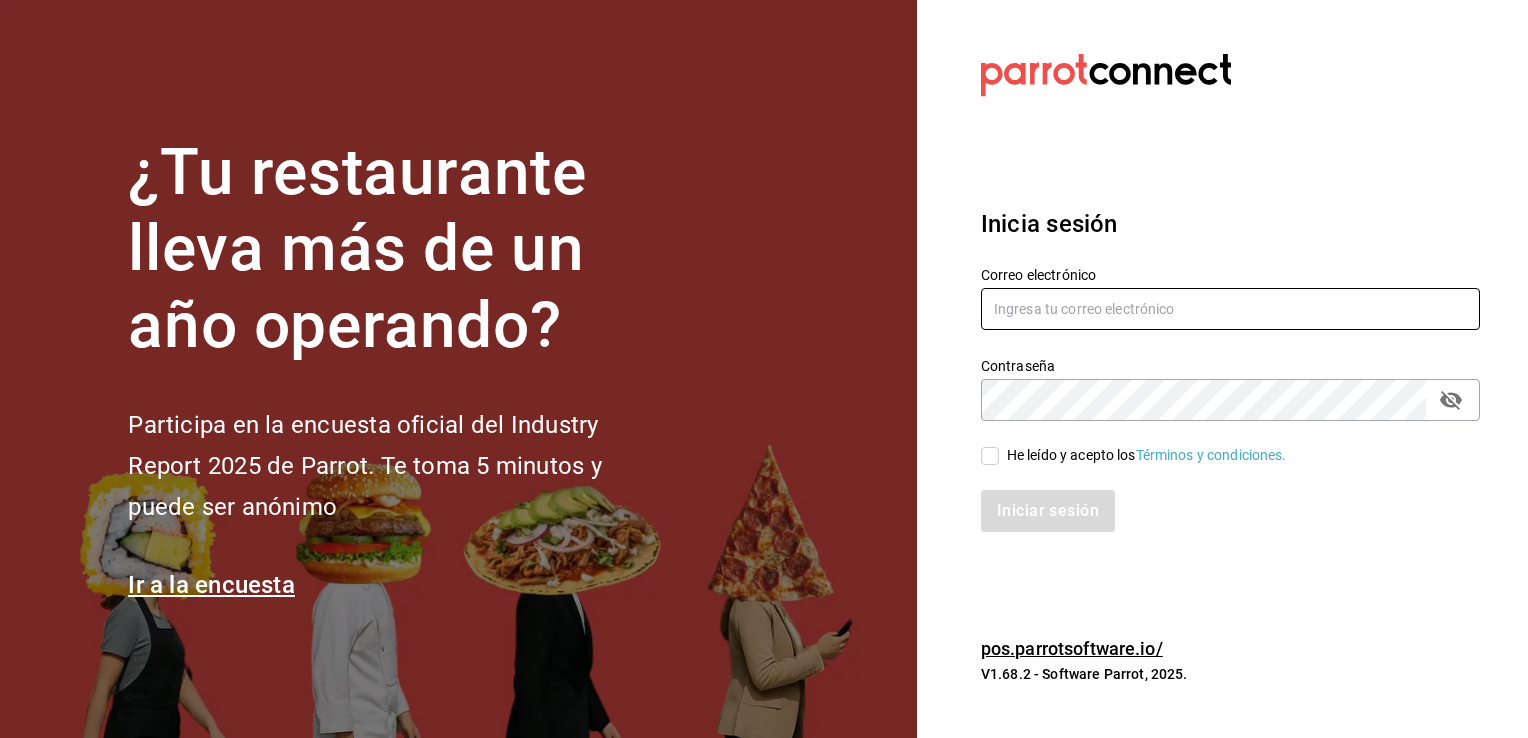 type on "mochomos.arcos@grupocosteno.com" 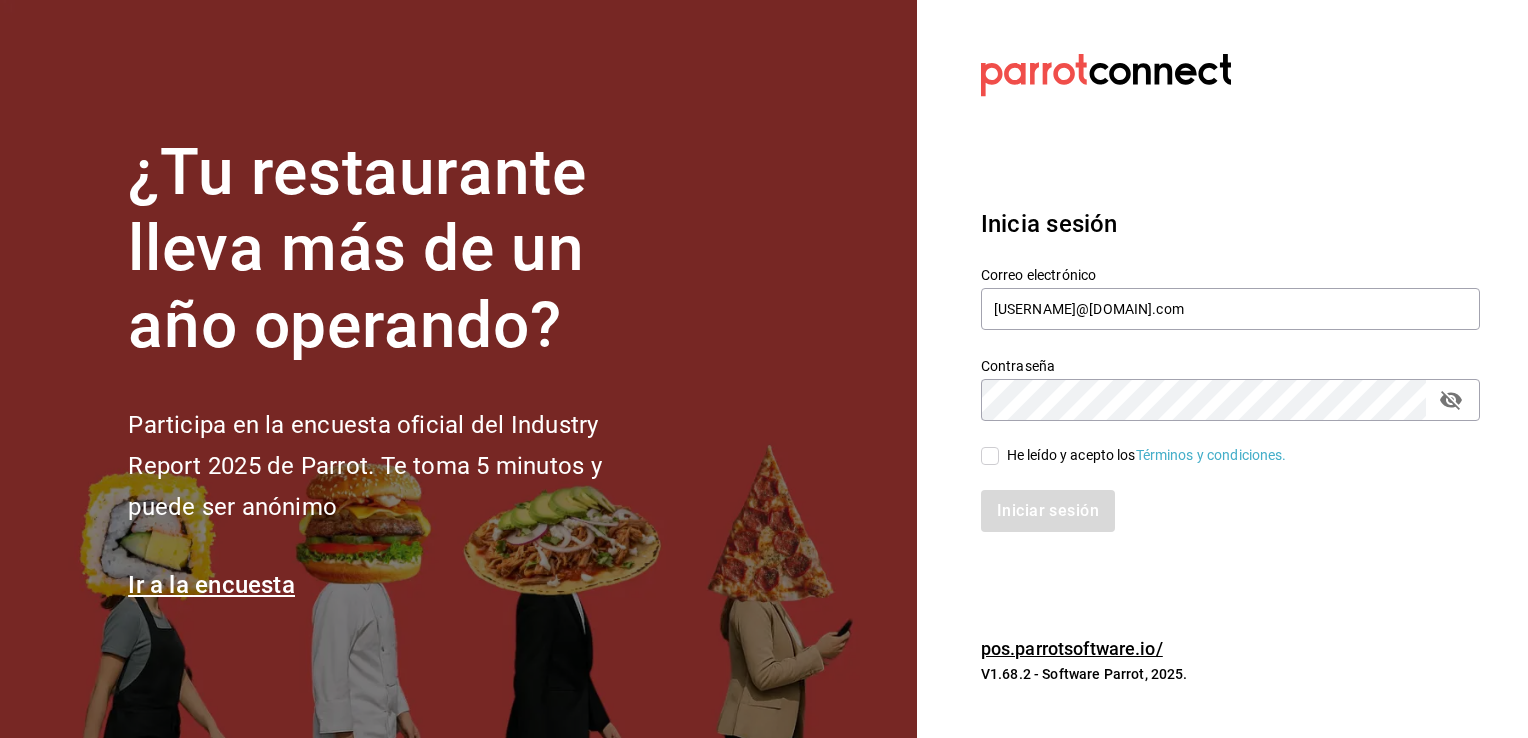 click on "He leído y acepto los  Términos y condiciones." at bounding box center [990, 456] 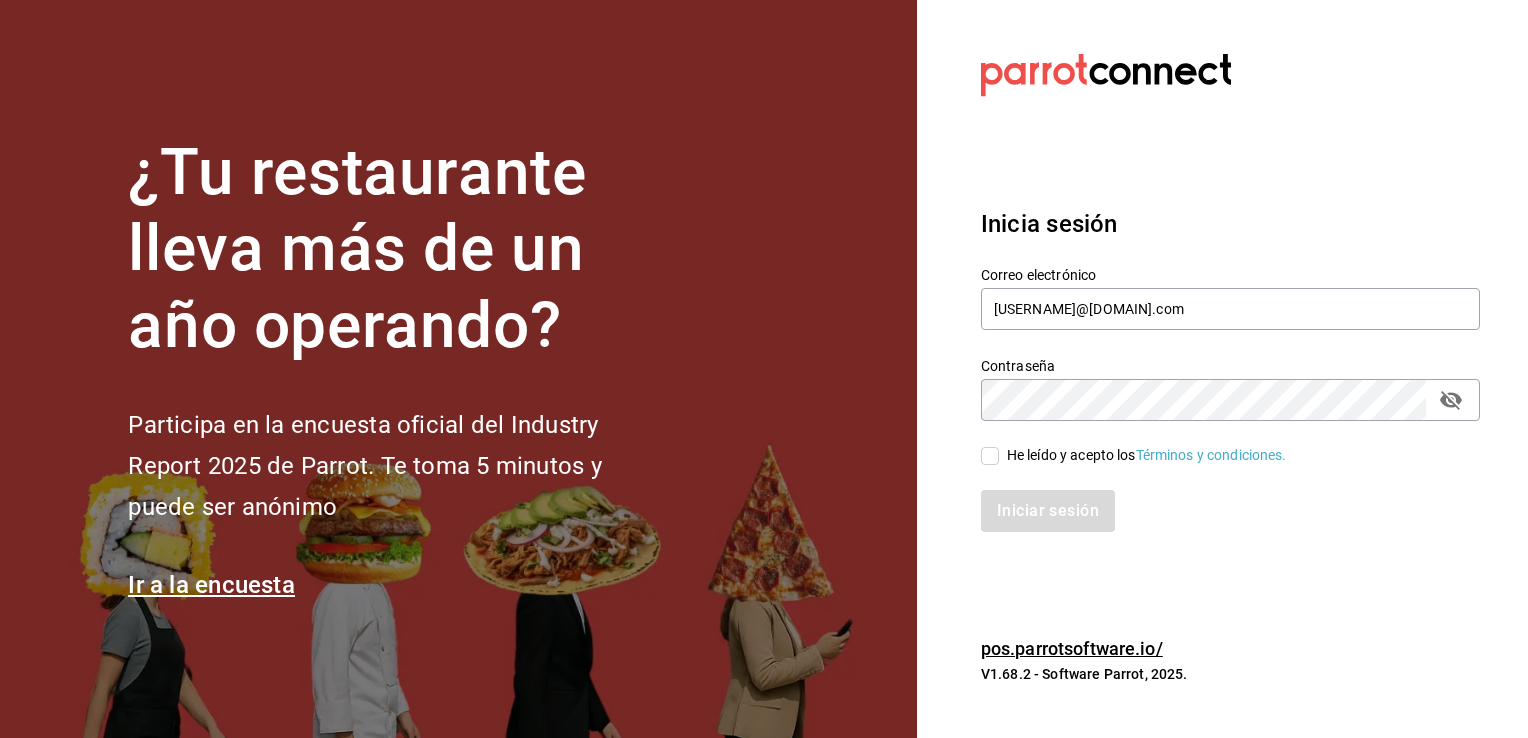 checkbox on "true" 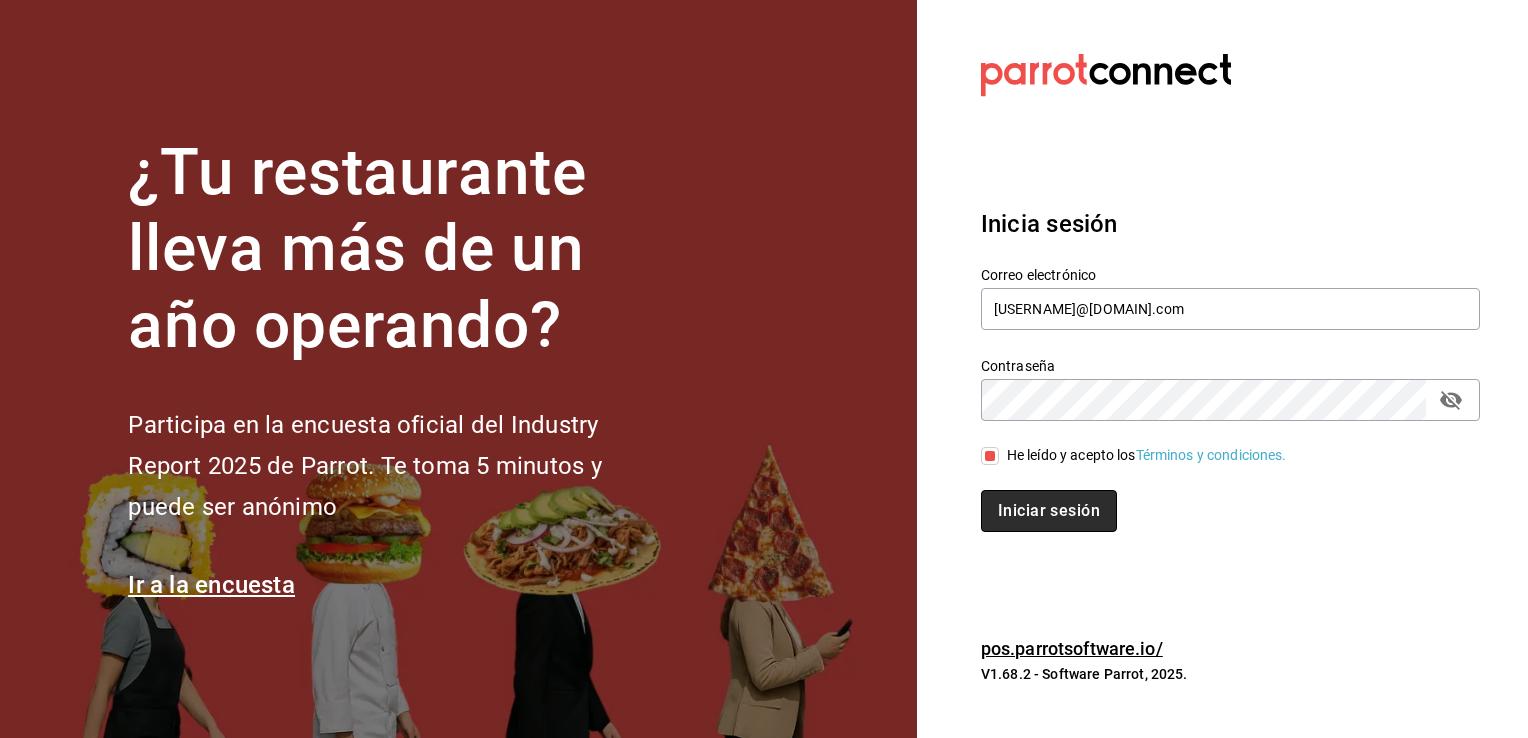 click on "Iniciar sesión" at bounding box center [1049, 511] 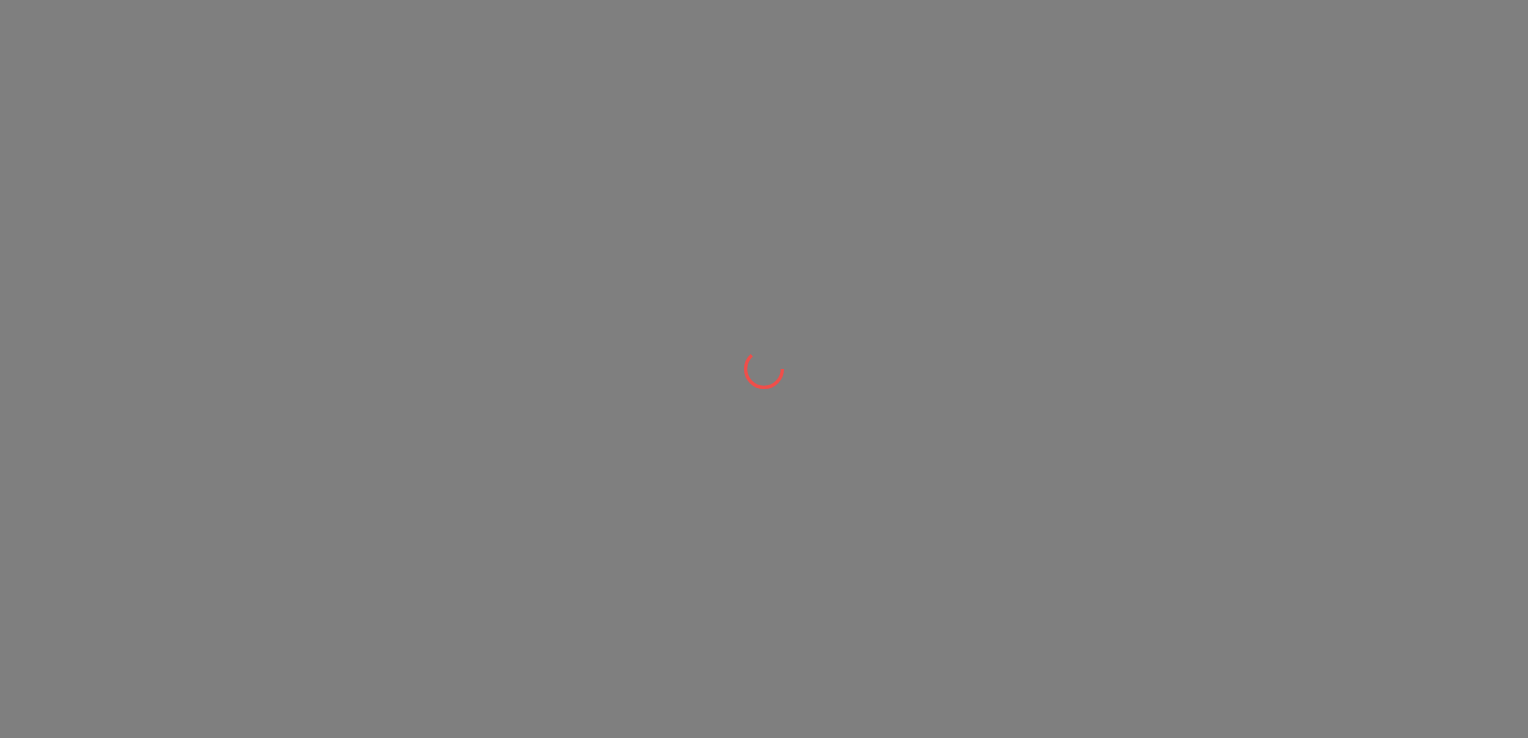 scroll, scrollTop: 0, scrollLeft: 0, axis: both 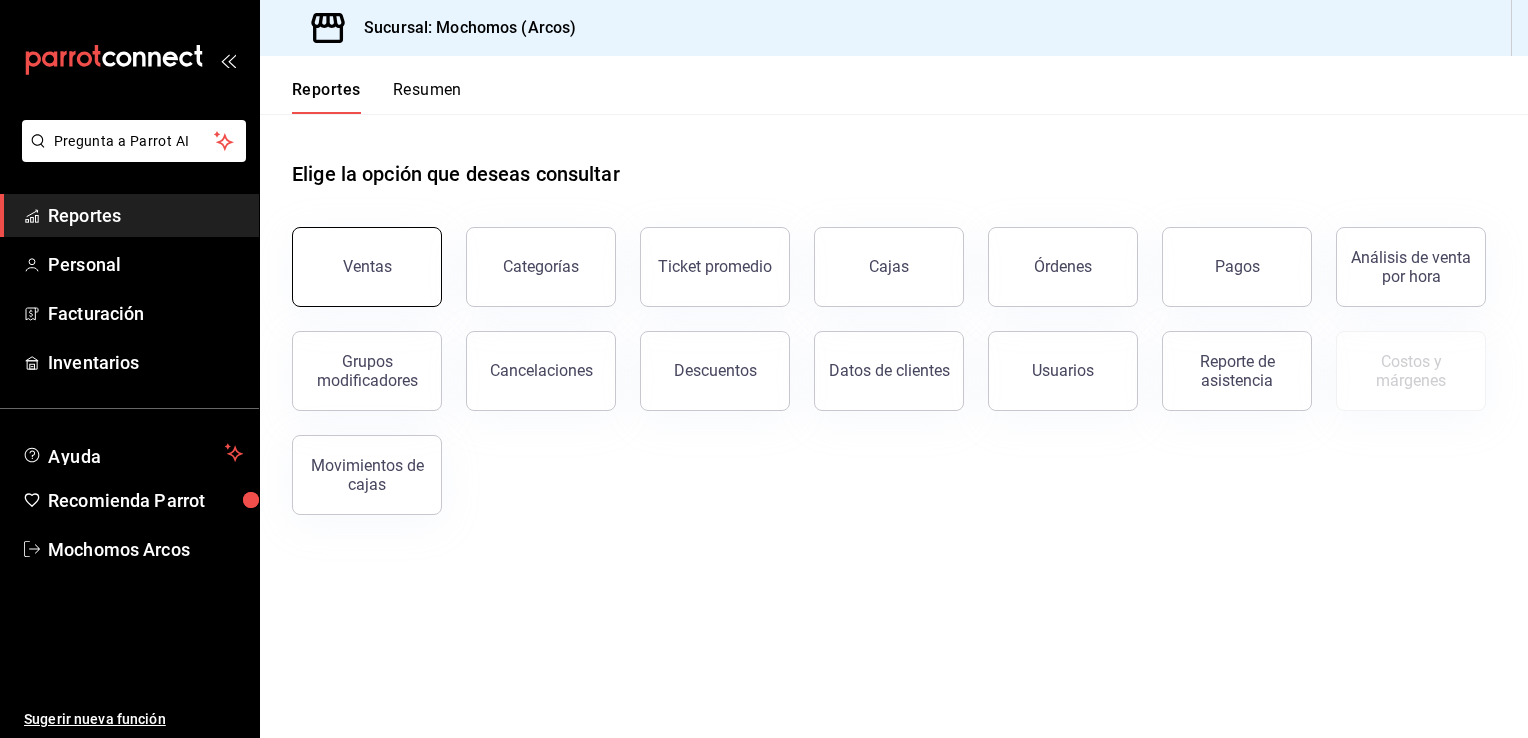 click on "Ventas" at bounding box center (367, 266) 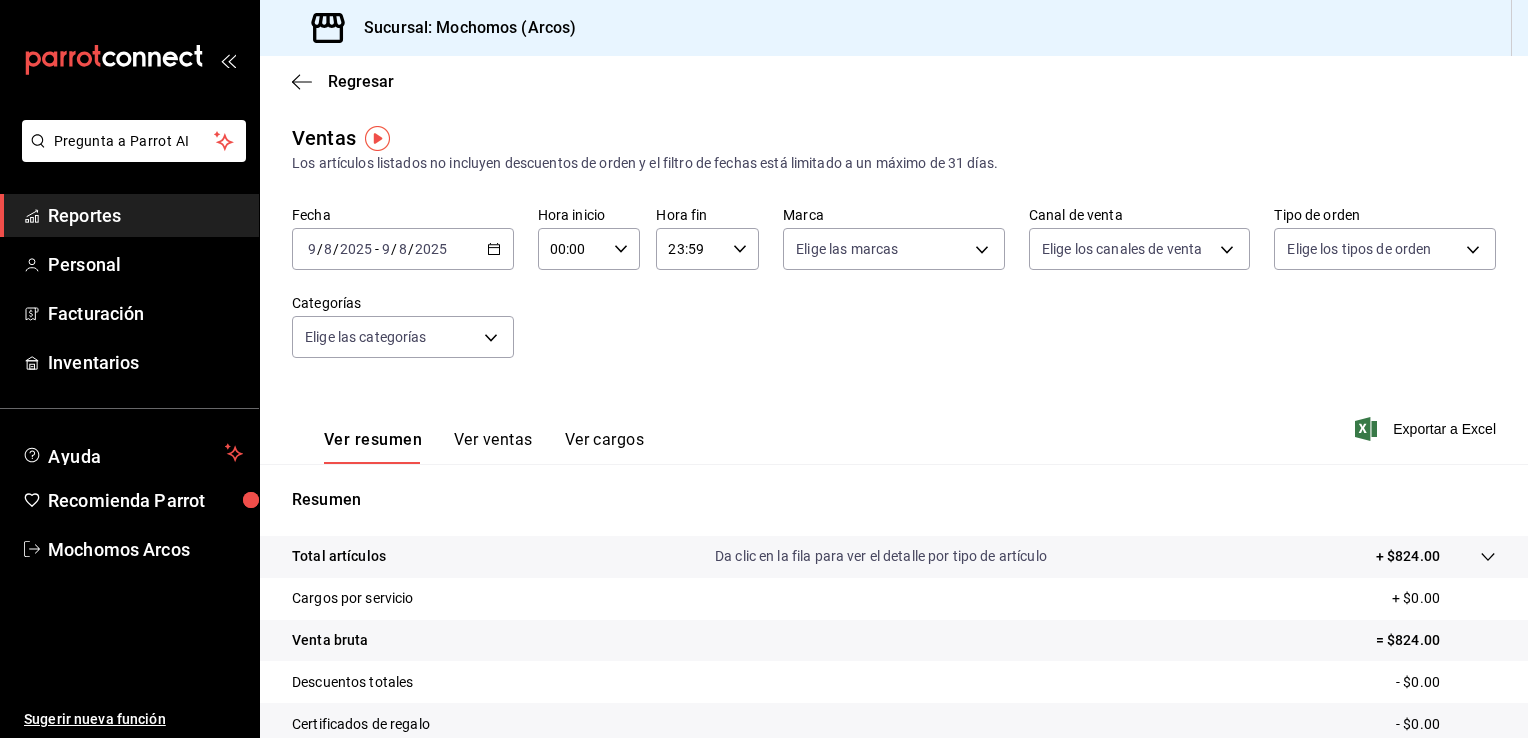 click on "2025-08-09 9 / 8 / 2025 - 2025-08-09 9 / 8 / 2025" at bounding box center [403, 249] 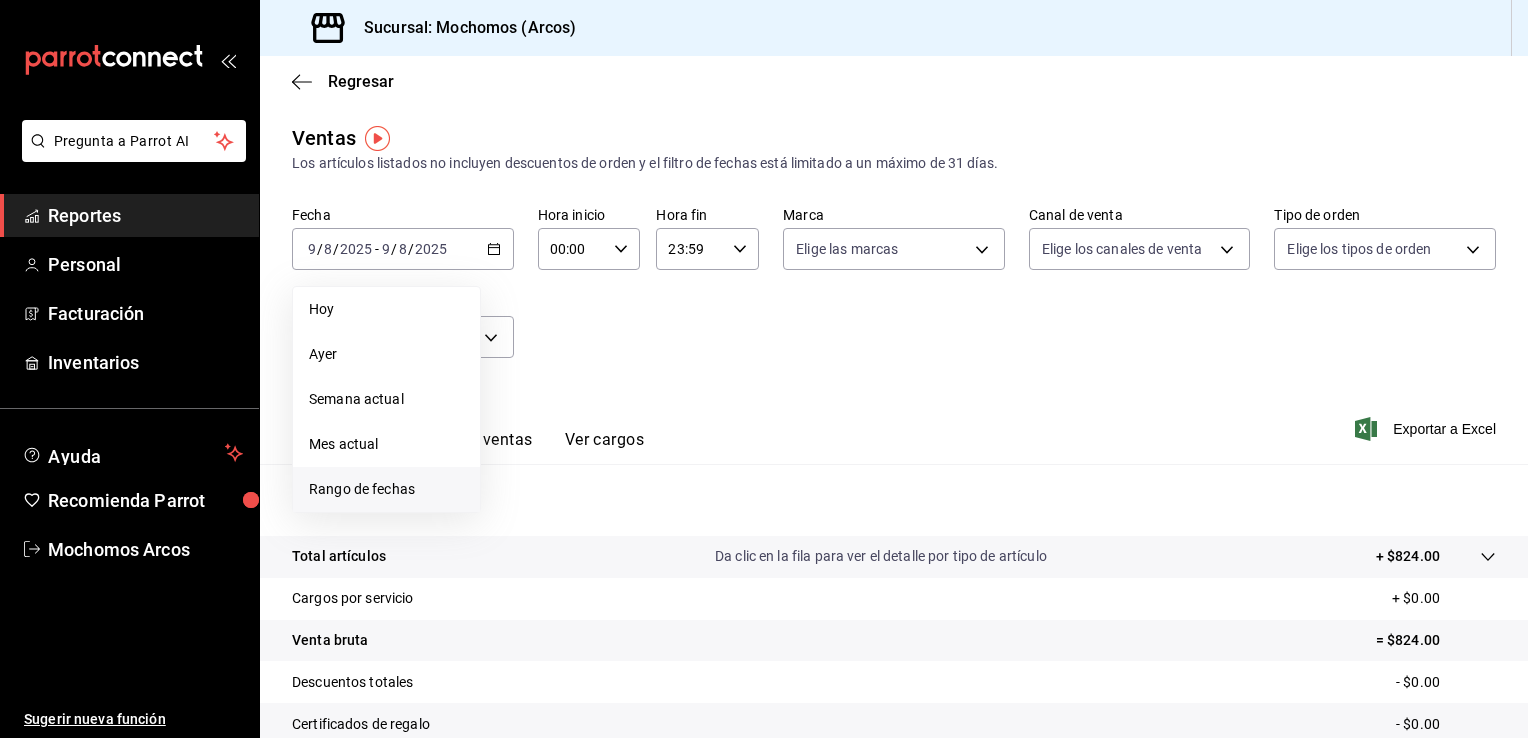 click on "Rango de fechas" at bounding box center (386, 489) 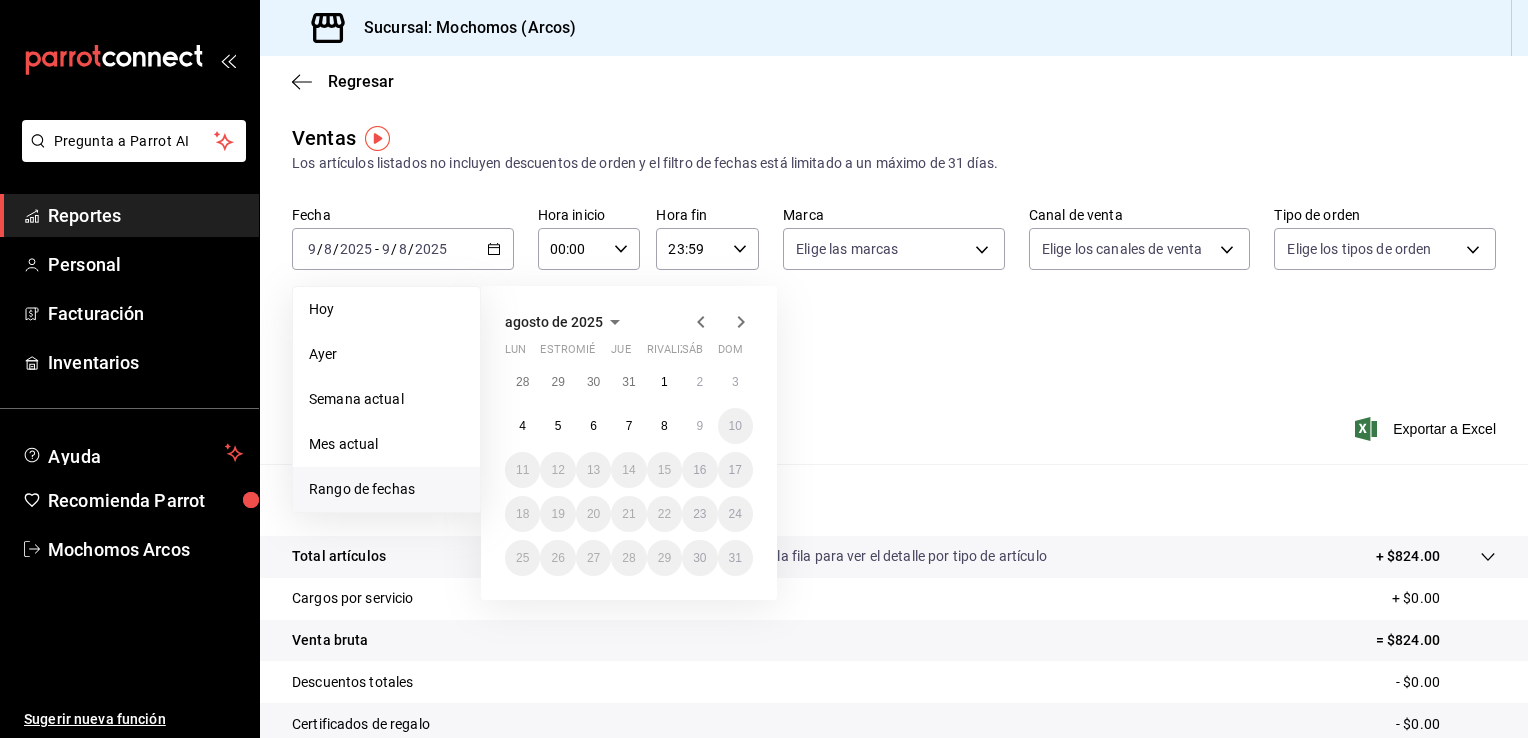 click on "Fecha [DATE] [NUMBER] / [NUMBER] / [DATE] - [DATE] [NUMBER] / [NUMBER] / [DATE] Hoy Ayer Semana actual Mes actual Rango de fechas [MONTH] de [YEAR] Lun estropear mié jue rivalizar sáb dom 28 29 30 31 1 2 3 4 5 6 7 8 9 10 11 12 13 14 15 16 17 18 19 20 21 22 23 24 25 26 27 28 29 30 31 Hora inicio 00:00 Hora inicio Hora fin 23:59 Hora fin Marca Elige las marcas Canal de venta Elige los canales de venta Tipo de orden Elige los tipos de orden Categorías Elige las categorías" at bounding box center [894, 294] 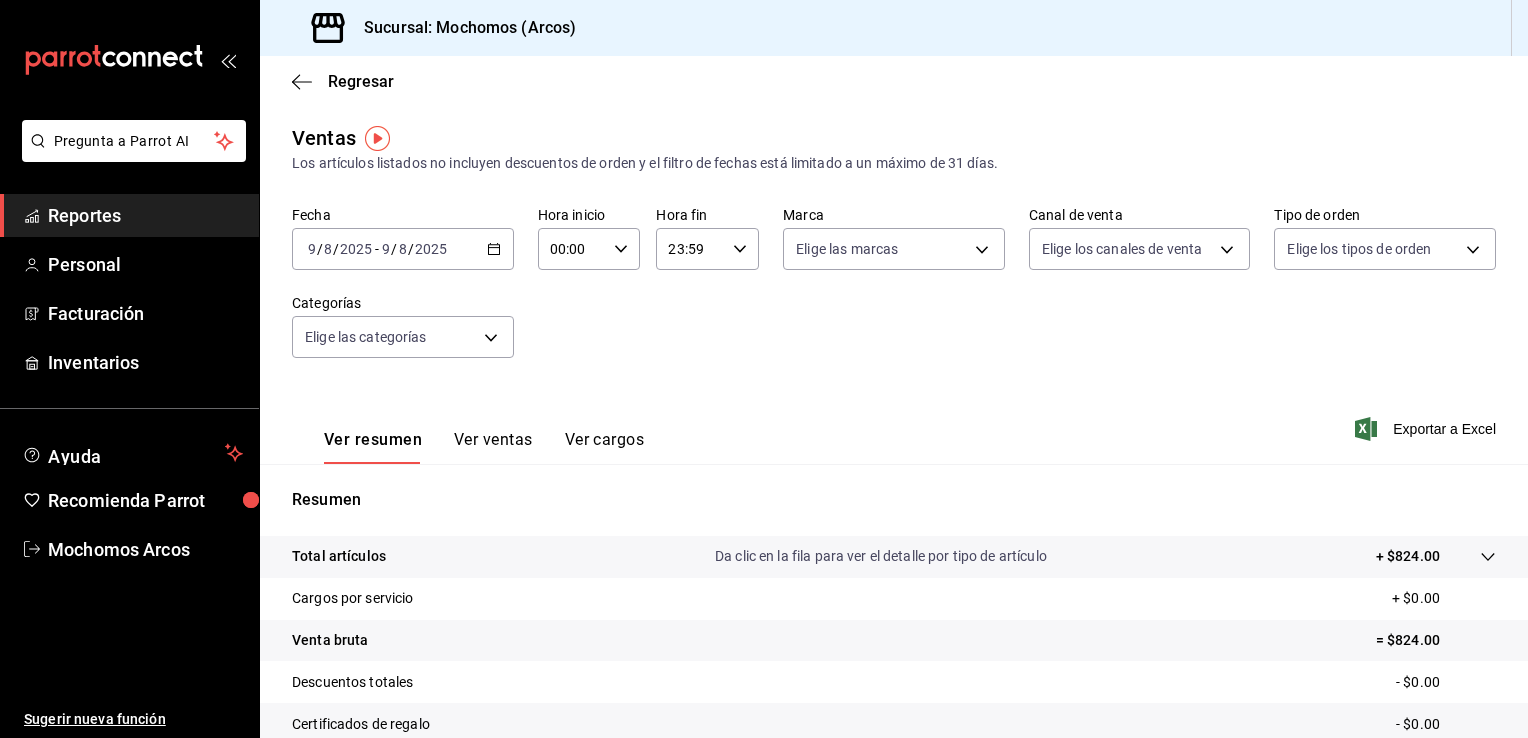 click on "2025-08-09 9 / 8 / 2025 - 2025-08-09 9 / 8 / 2025" at bounding box center [403, 249] 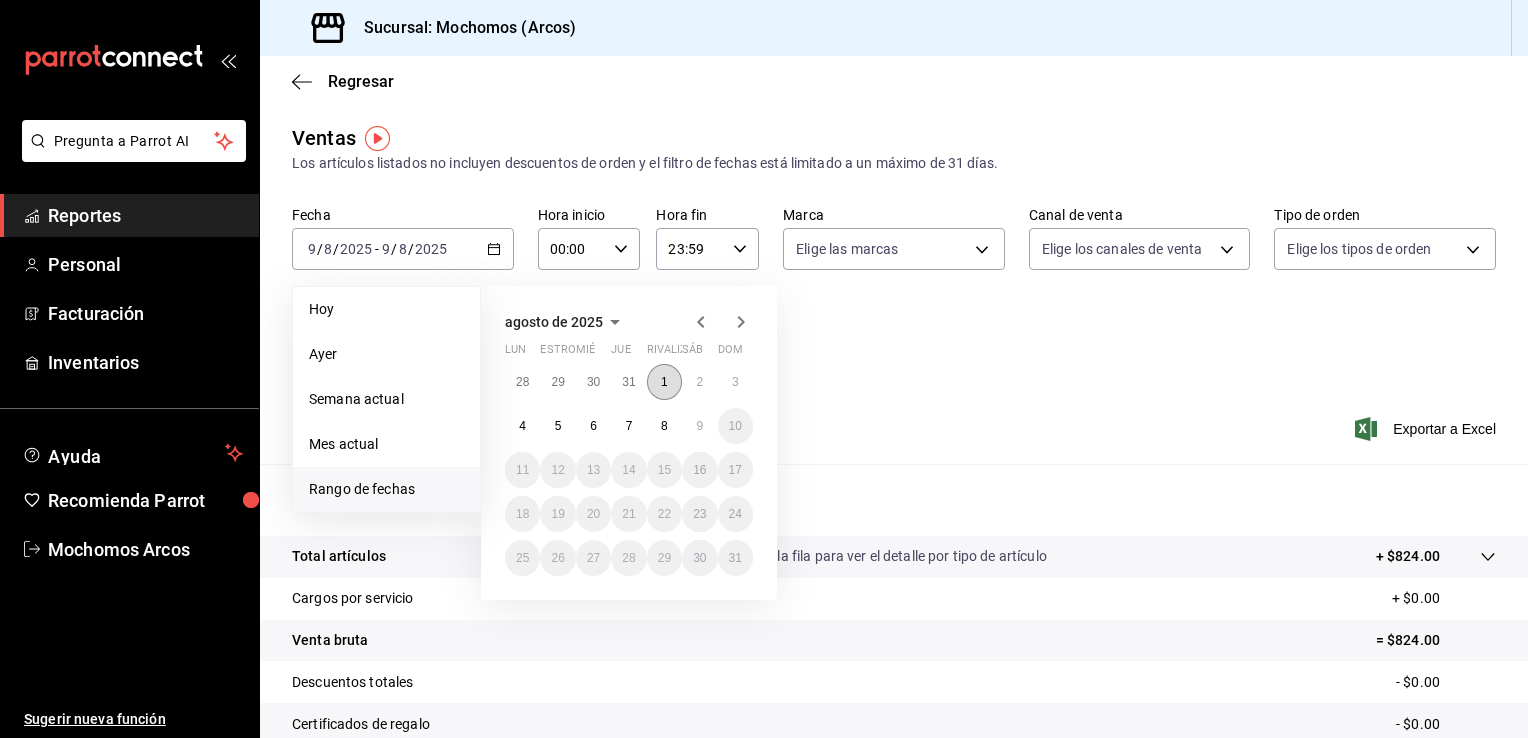 click on "1" at bounding box center [664, 382] 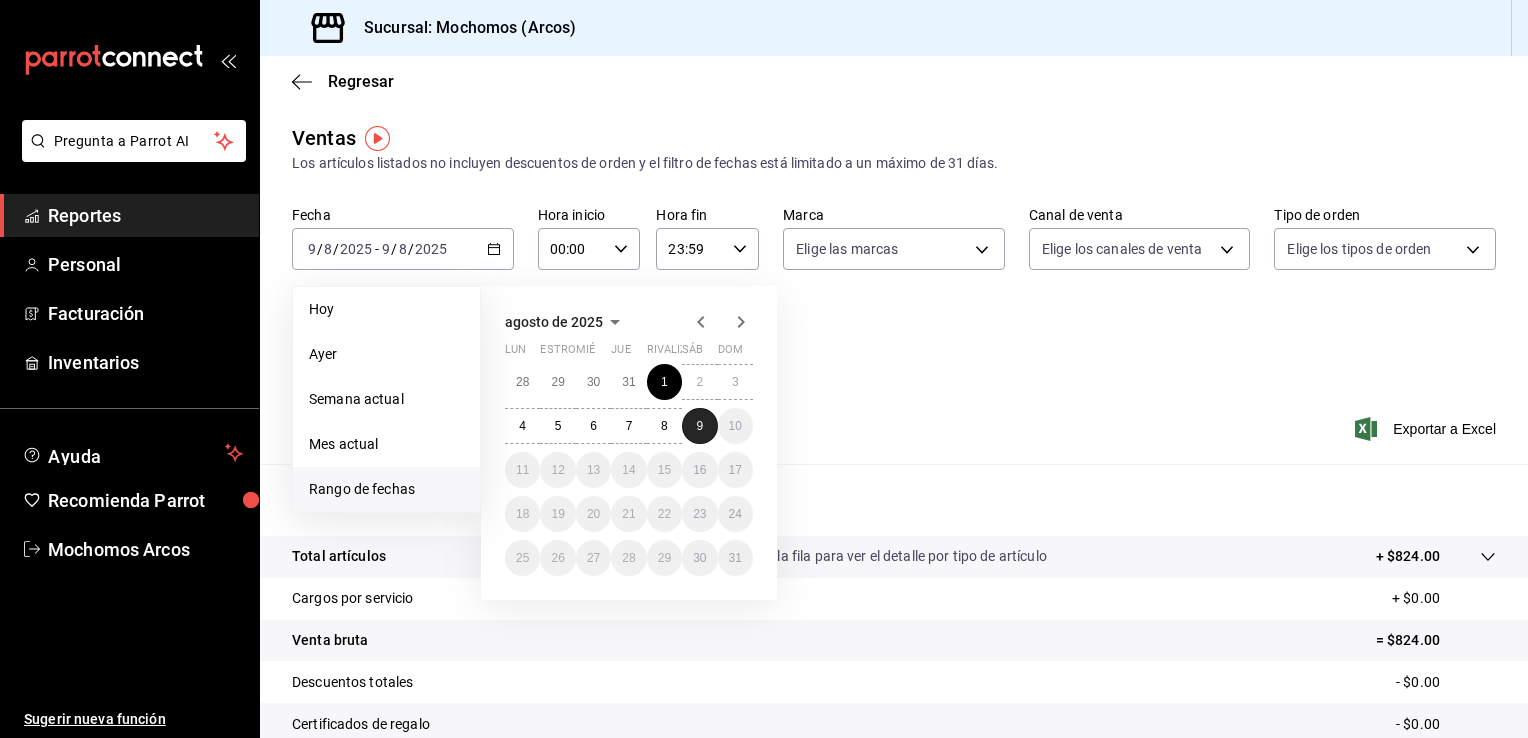 click on "9" at bounding box center (699, 426) 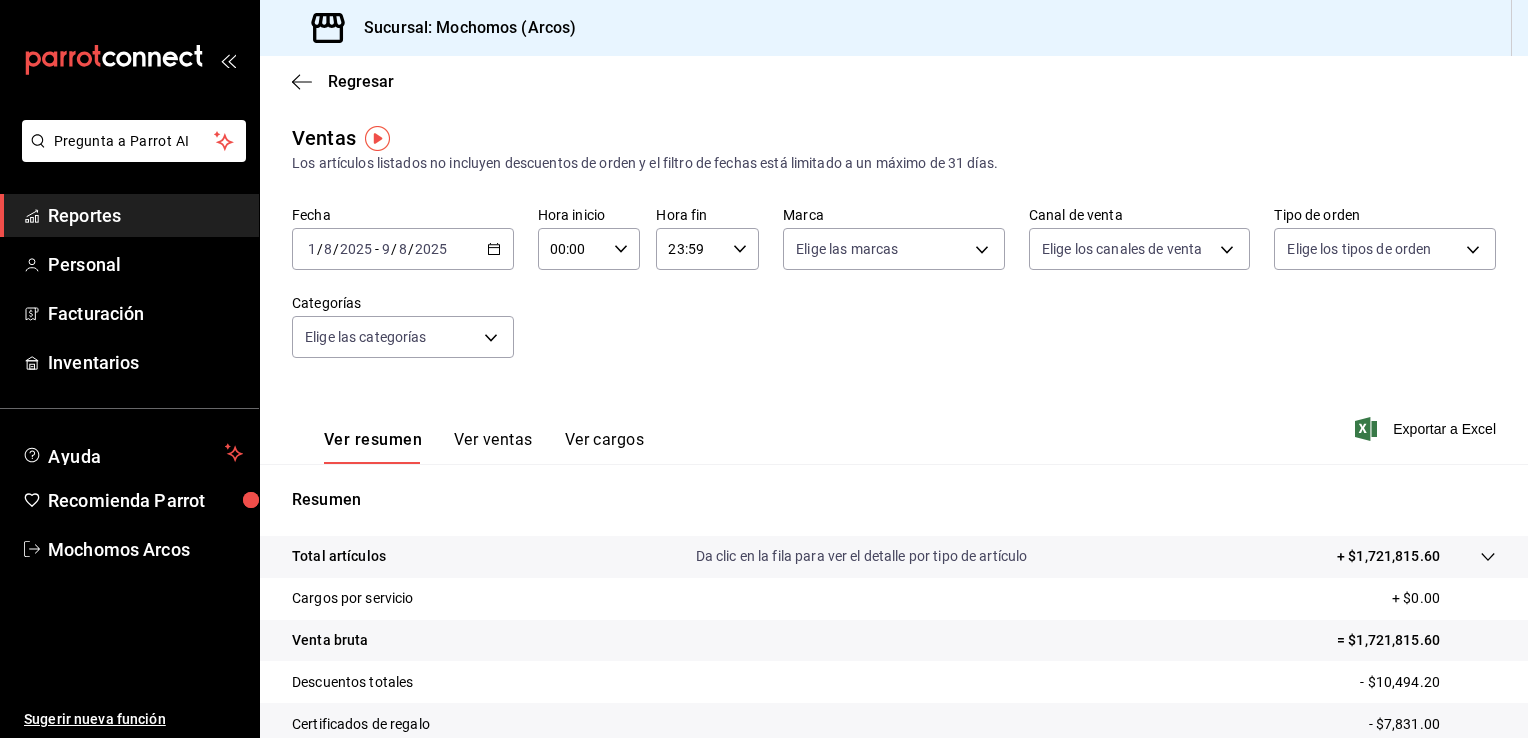 click 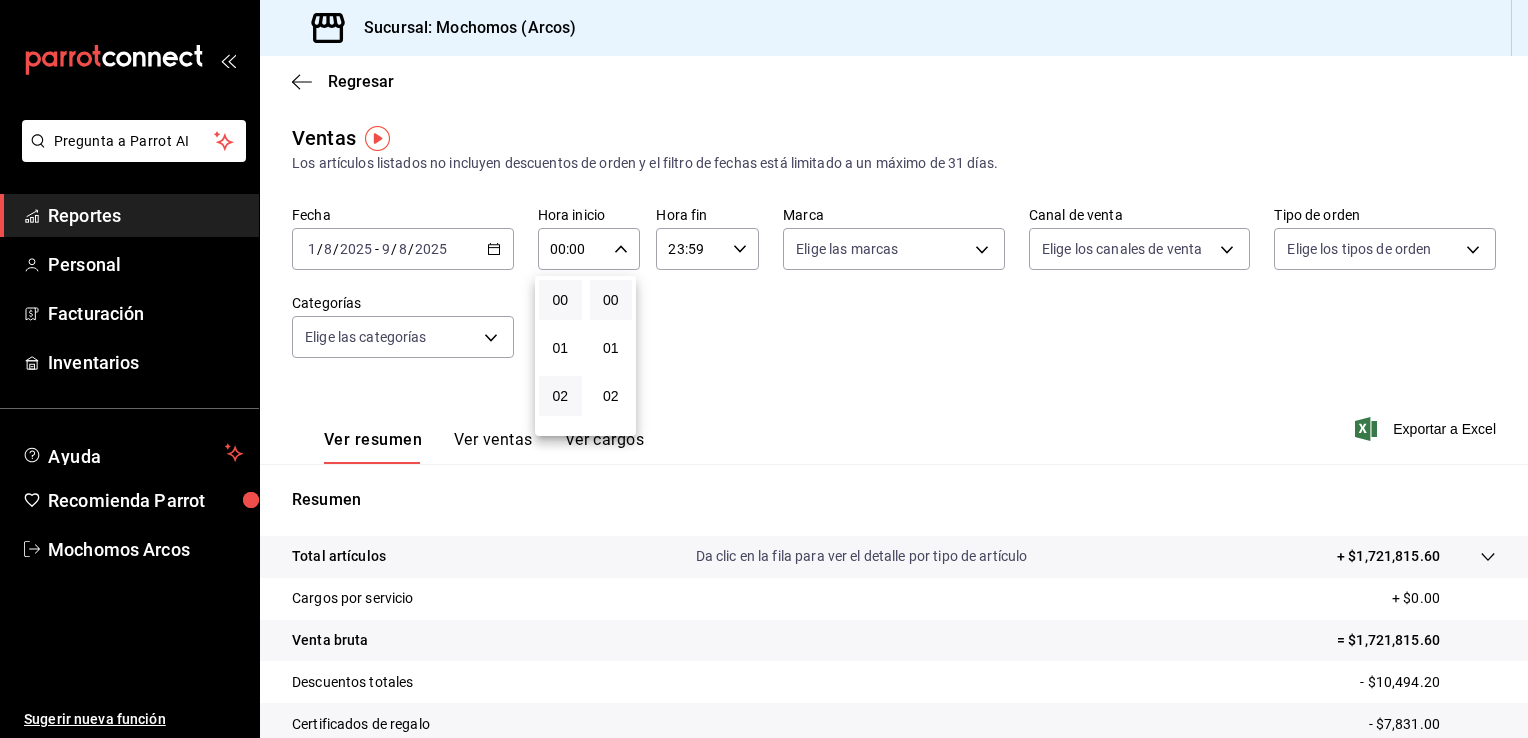 click on "02" at bounding box center [560, 396] 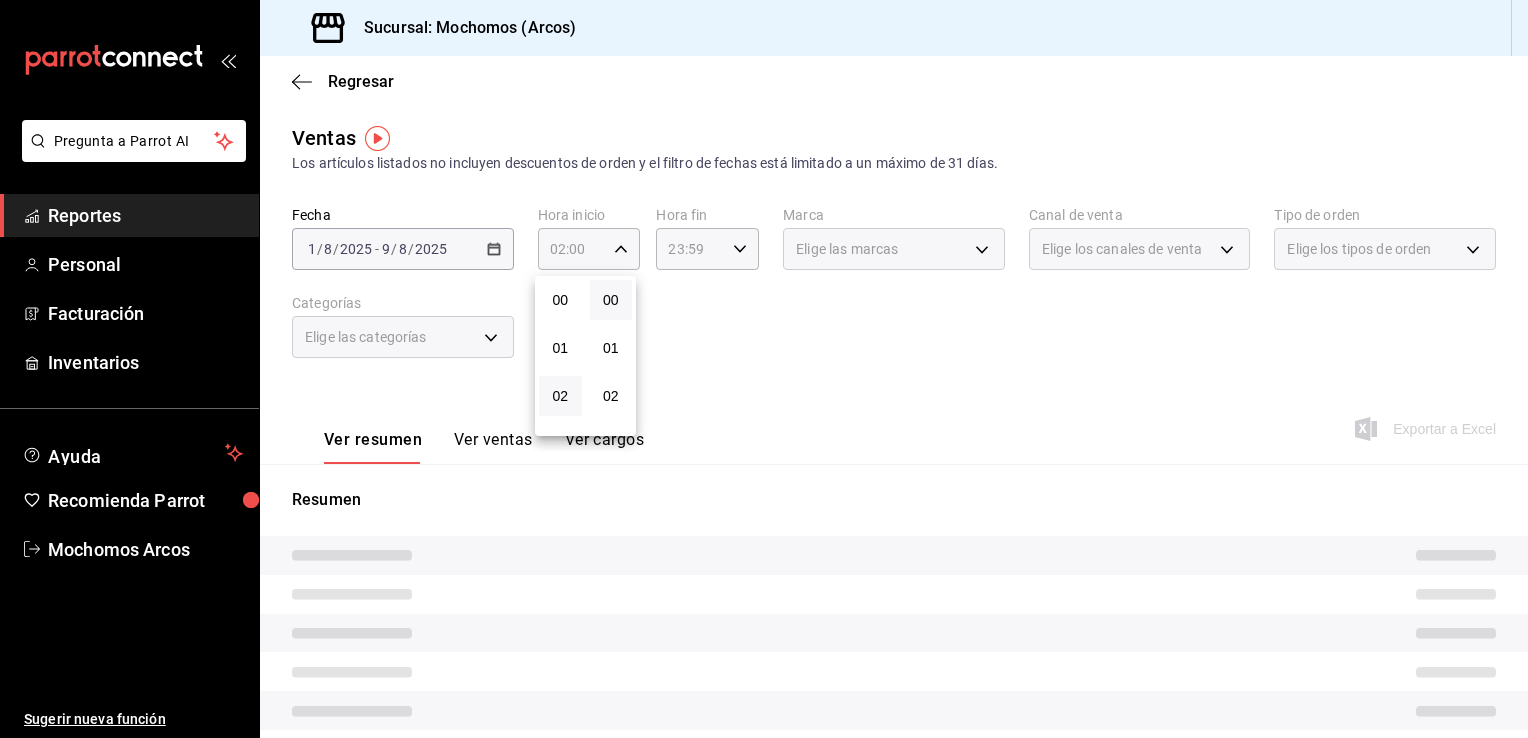 type 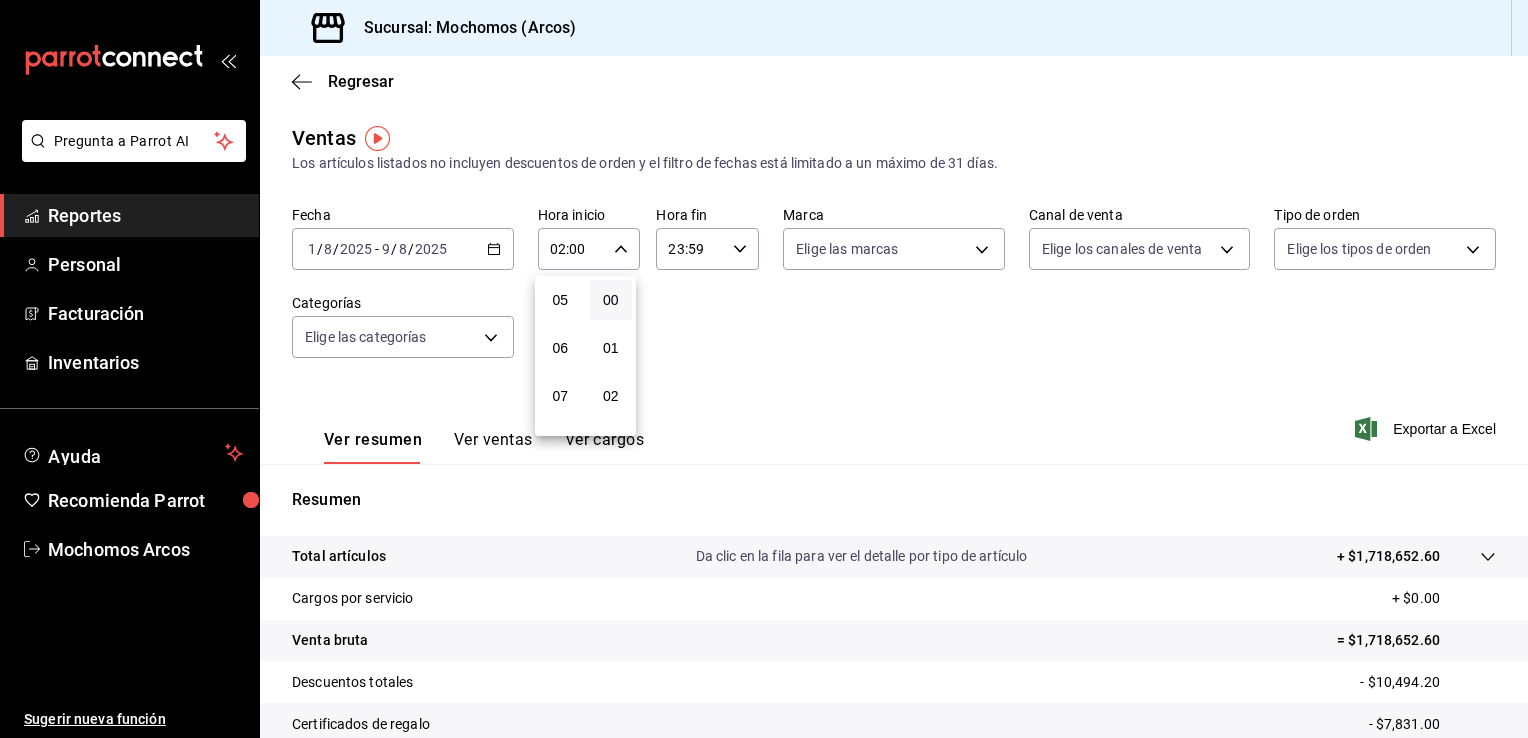 scroll, scrollTop: 200, scrollLeft: 0, axis: vertical 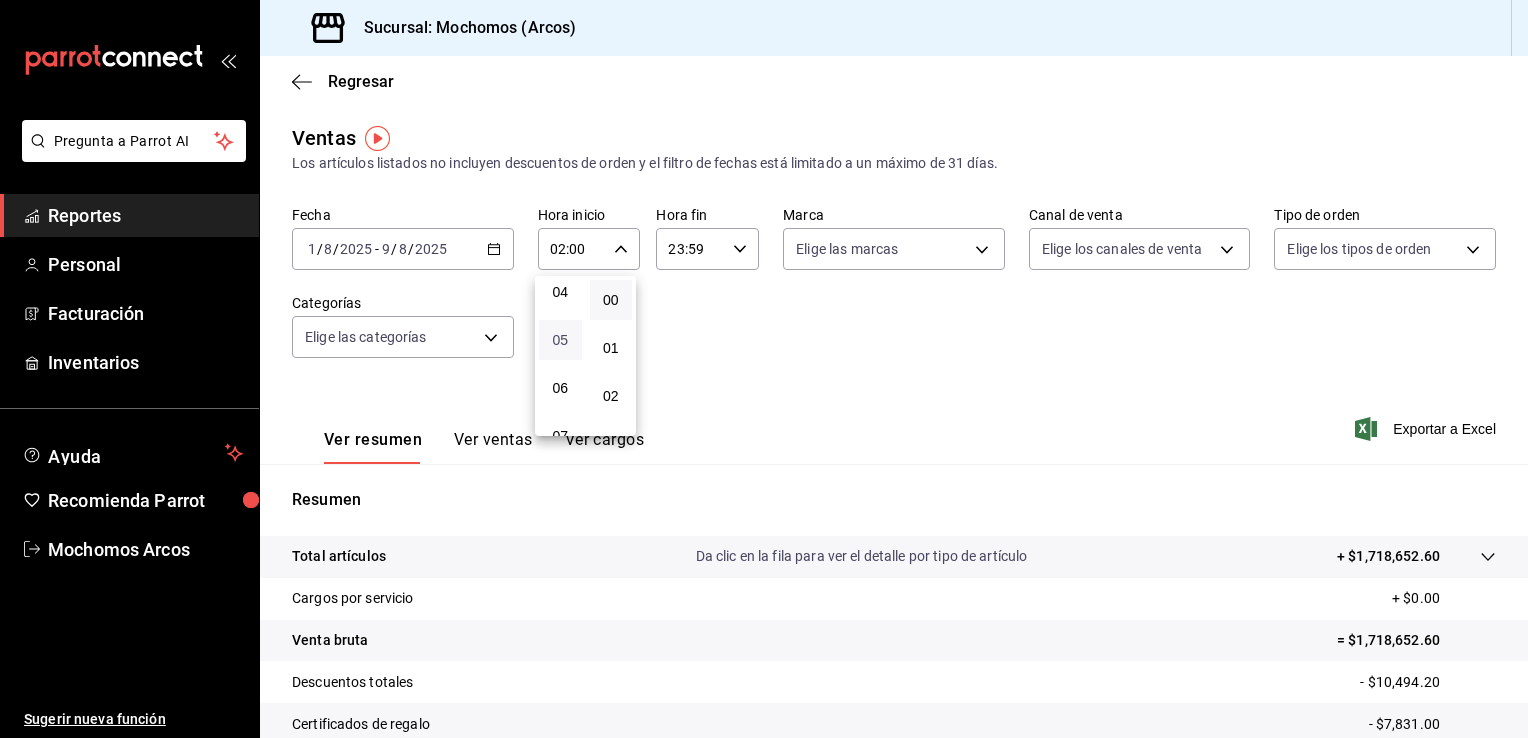 click on "05" at bounding box center [560, 340] 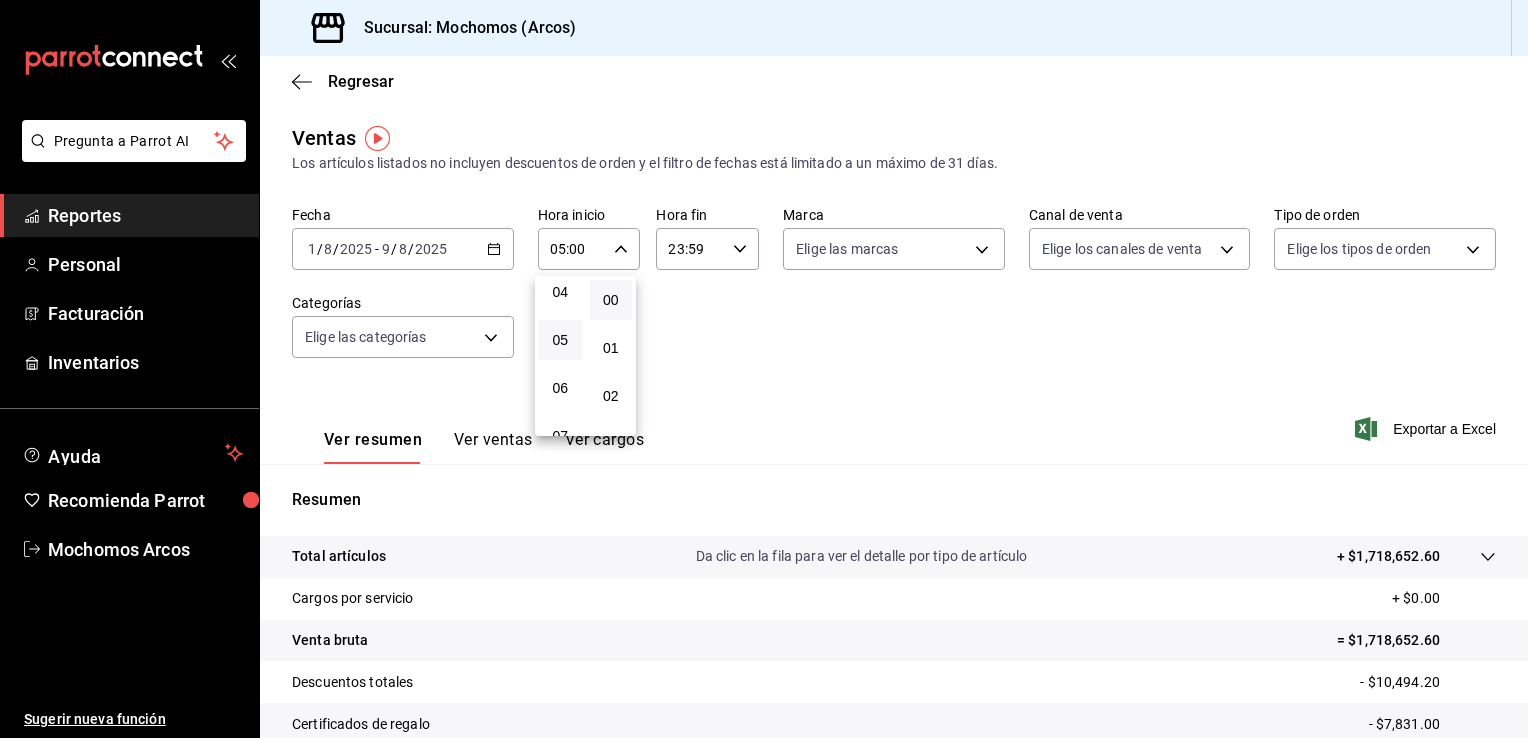 click at bounding box center (764, 369) 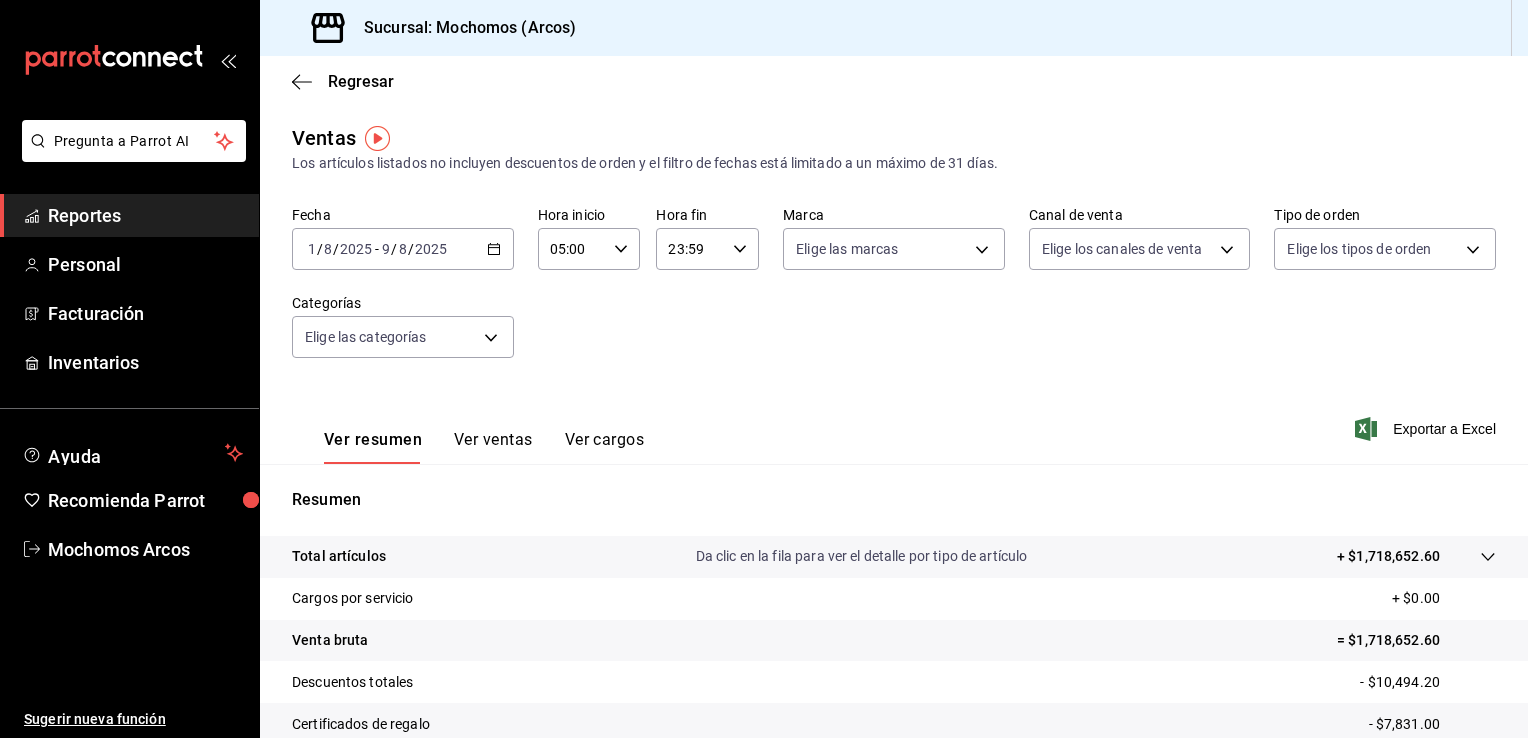 click 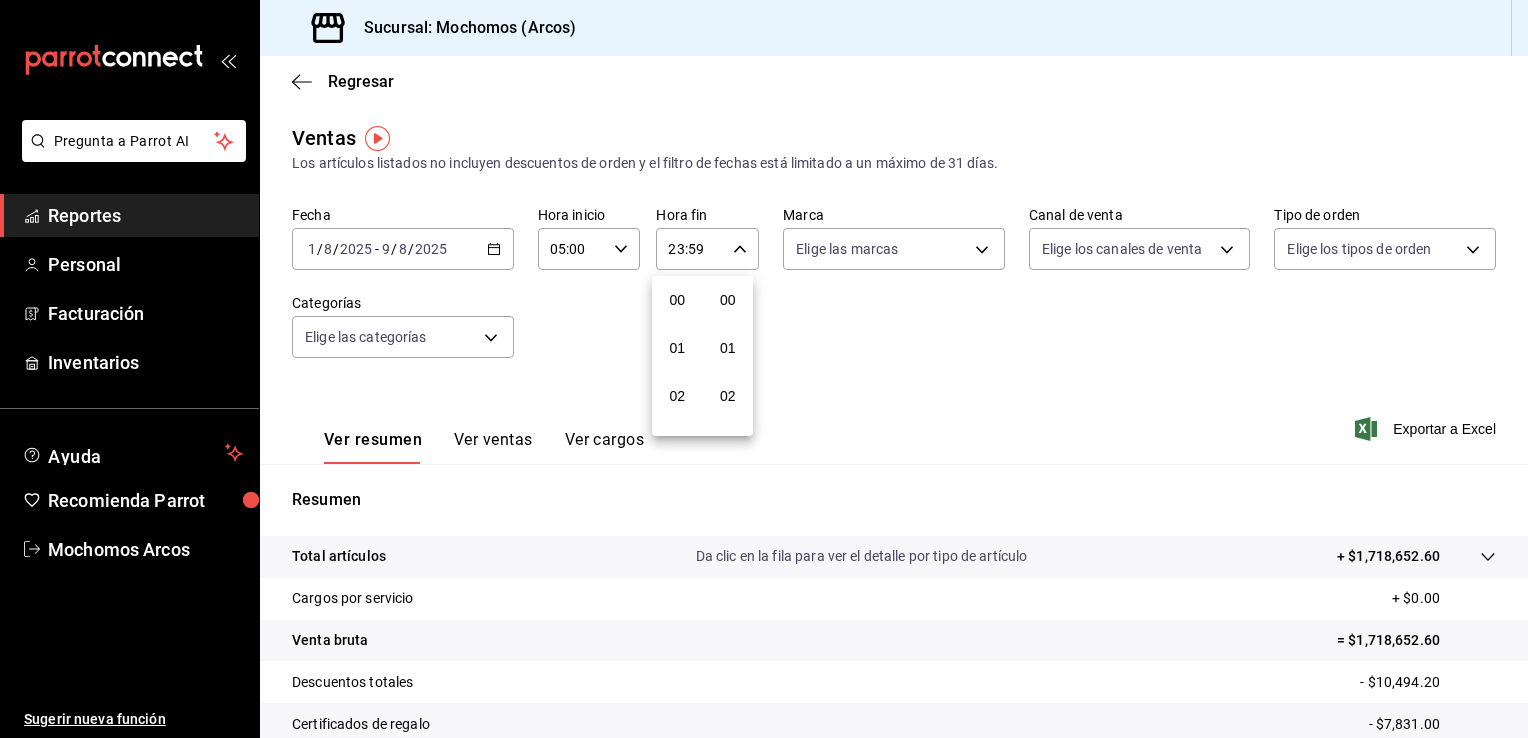 scroll, scrollTop: 1011, scrollLeft: 0, axis: vertical 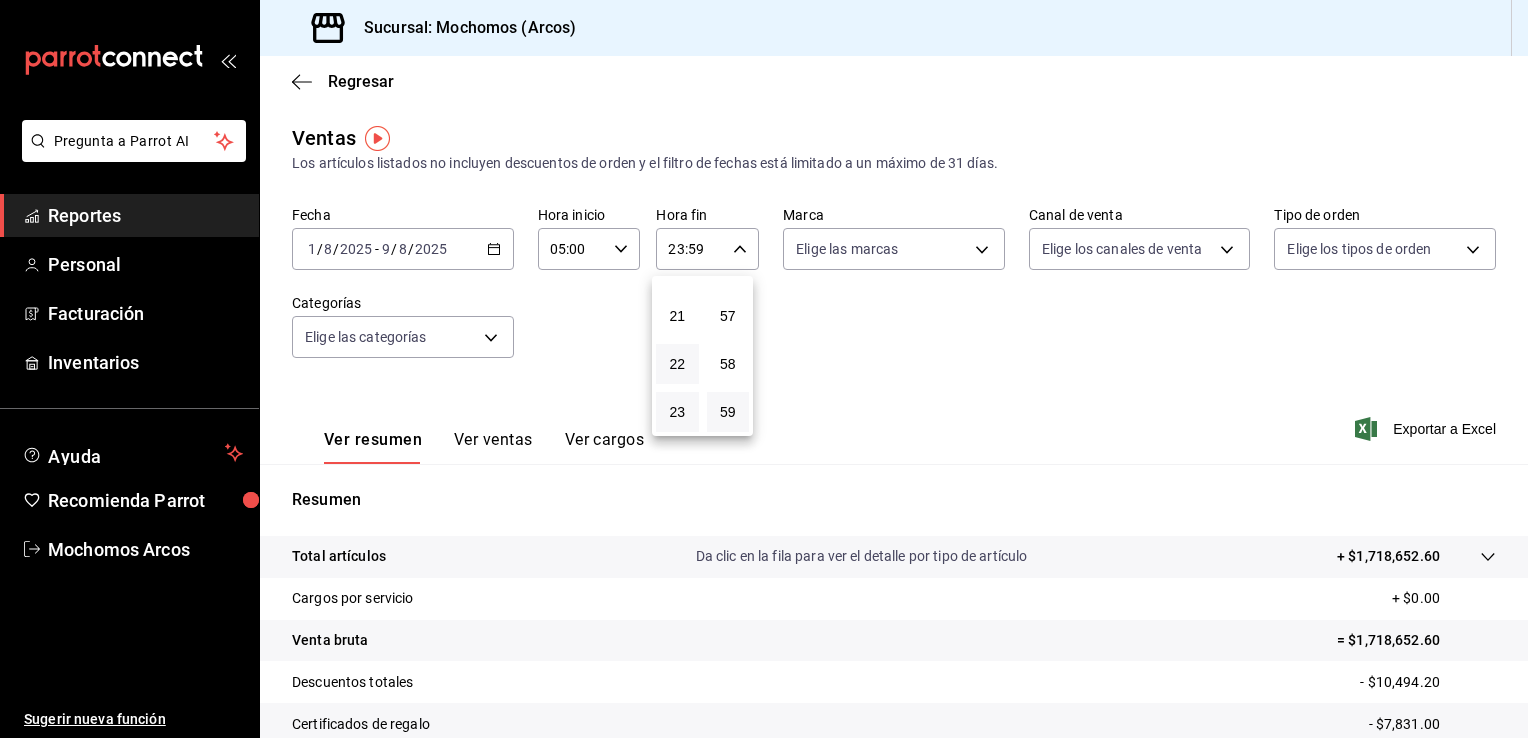 click on "22" at bounding box center (677, 364) 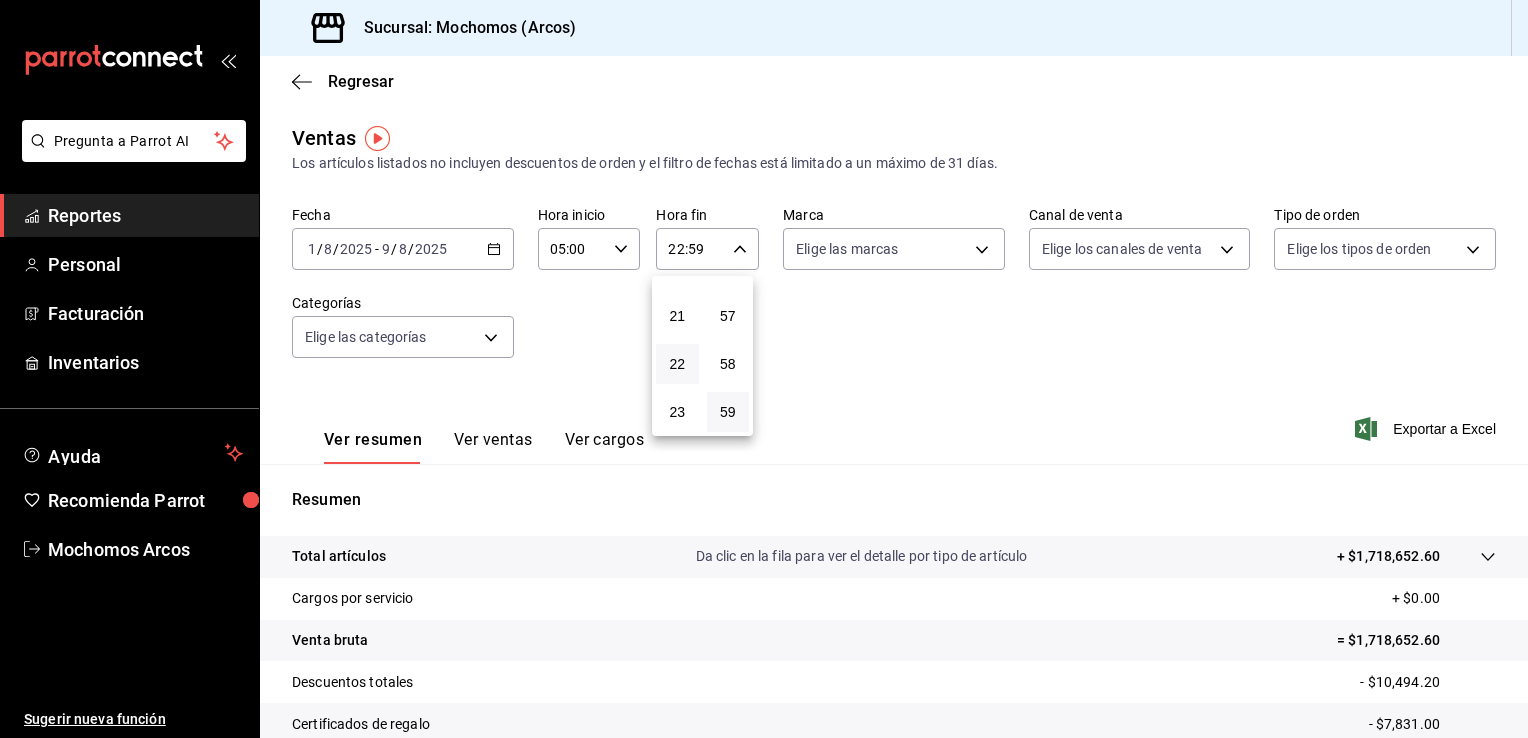 type 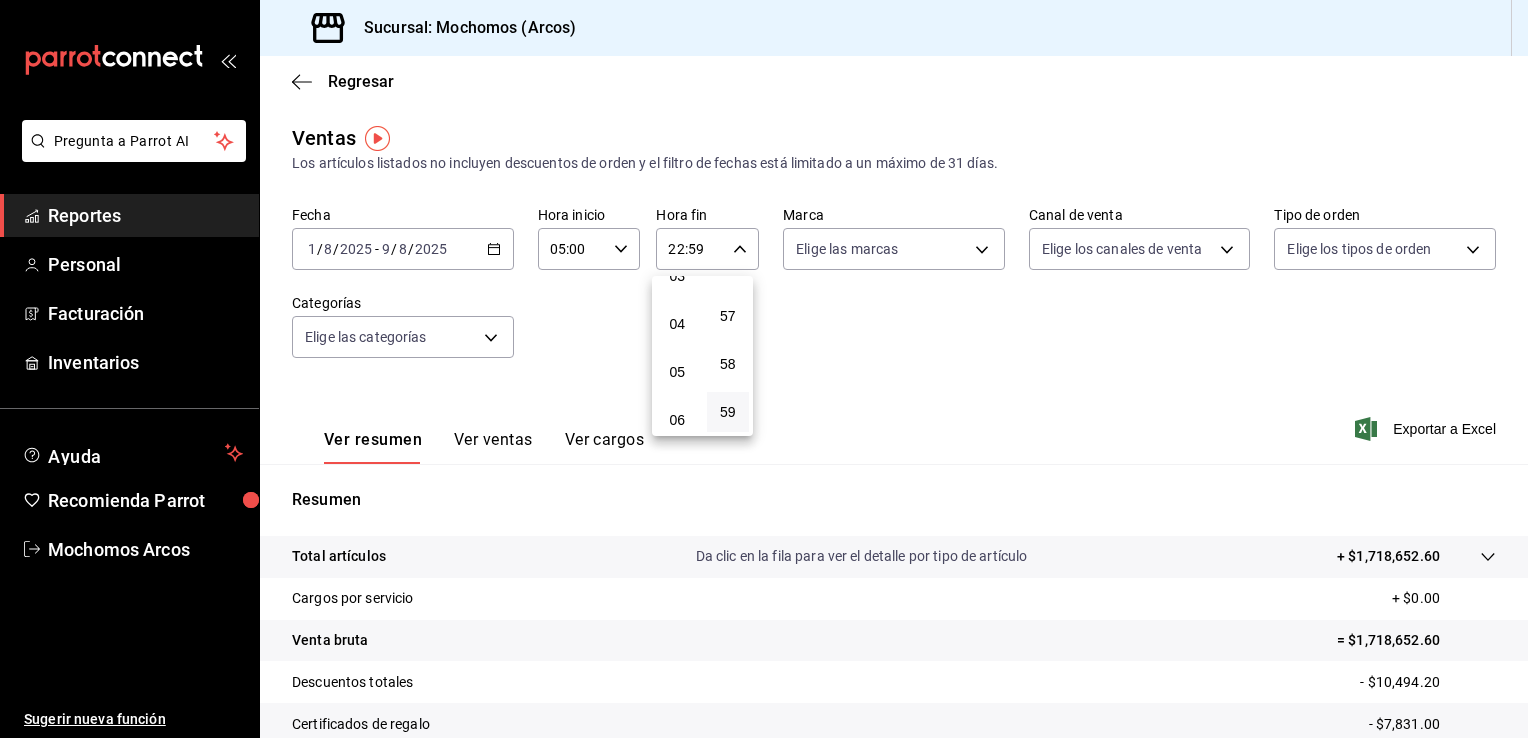 scroll, scrollTop: 171, scrollLeft: 0, axis: vertical 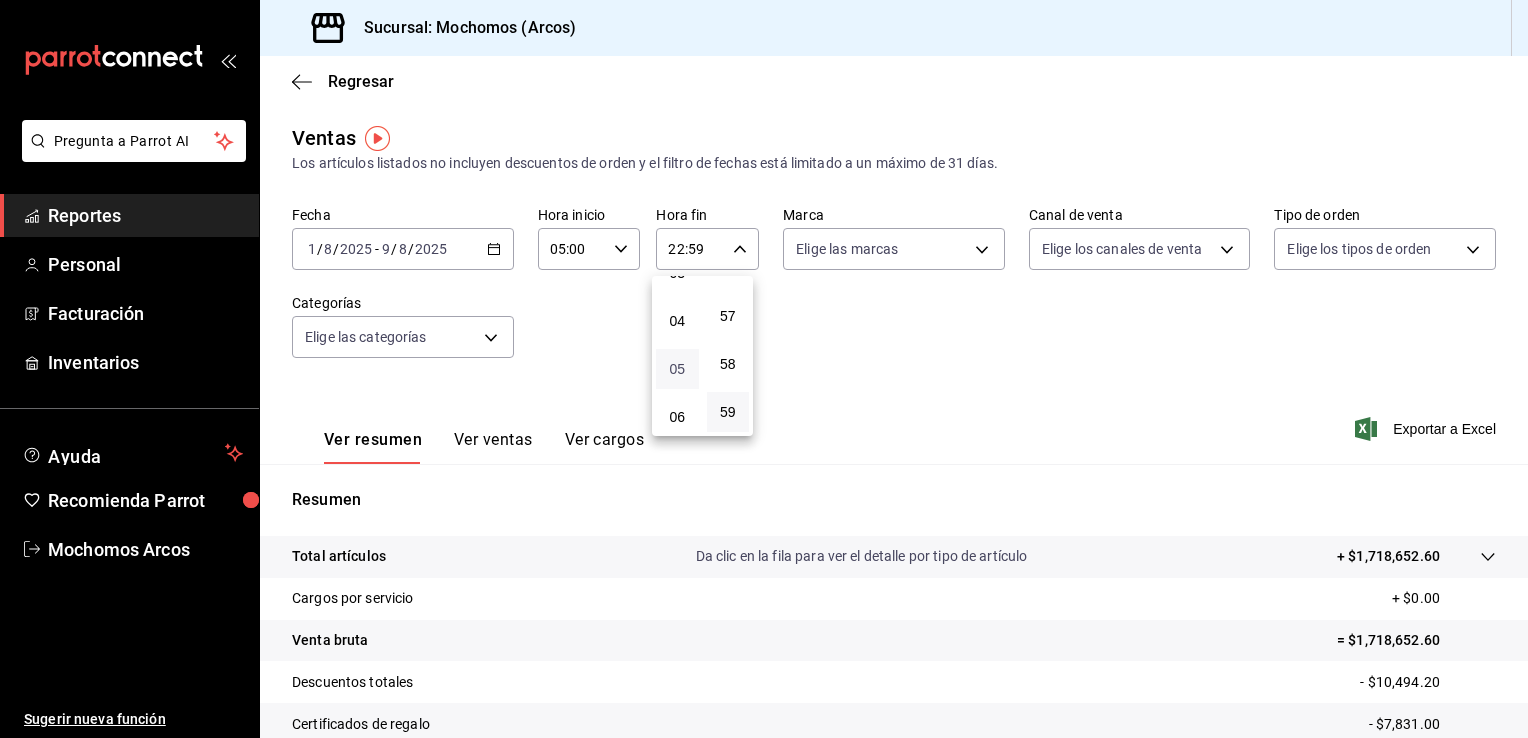 click on "05" at bounding box center [677, 369] 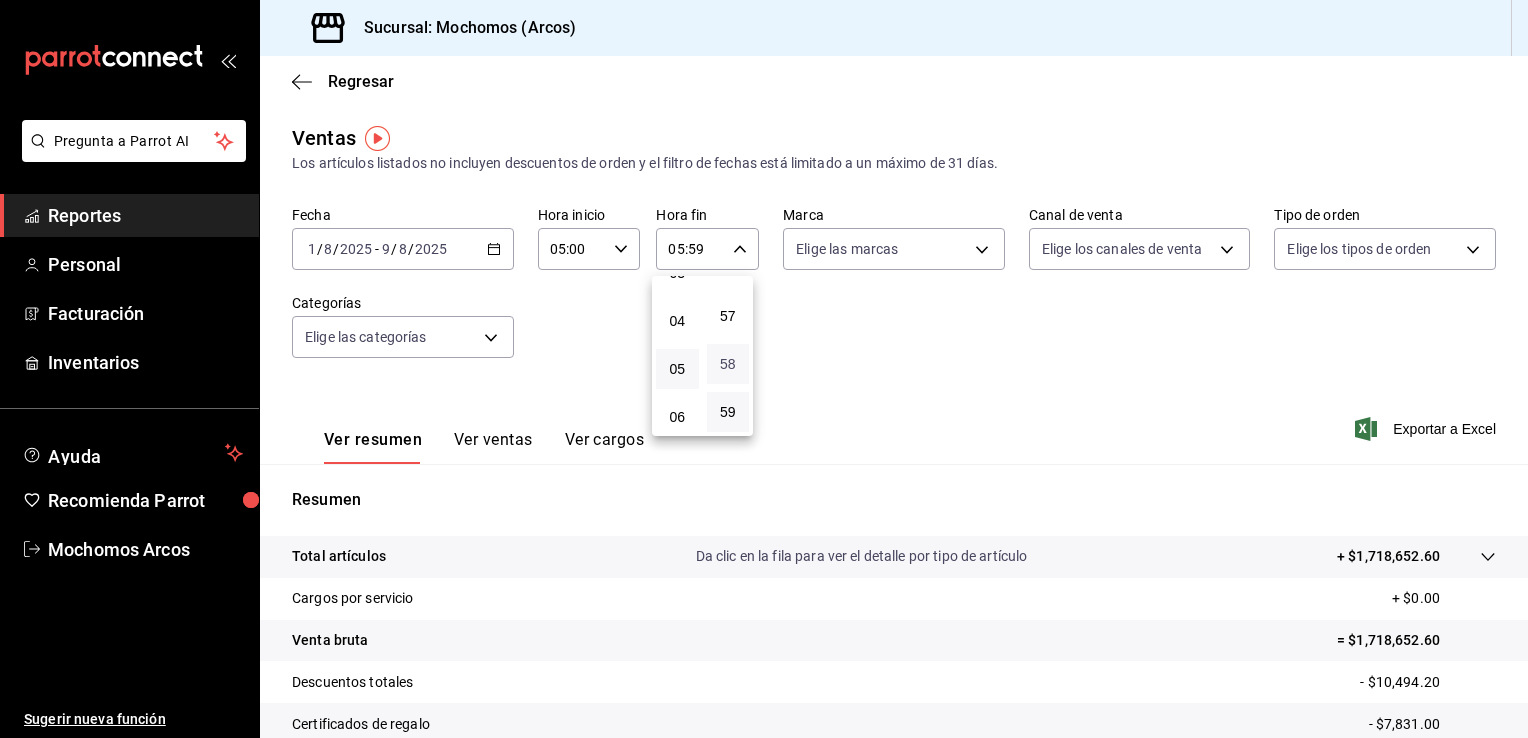 click on "58" at bounding box center [728, 364] 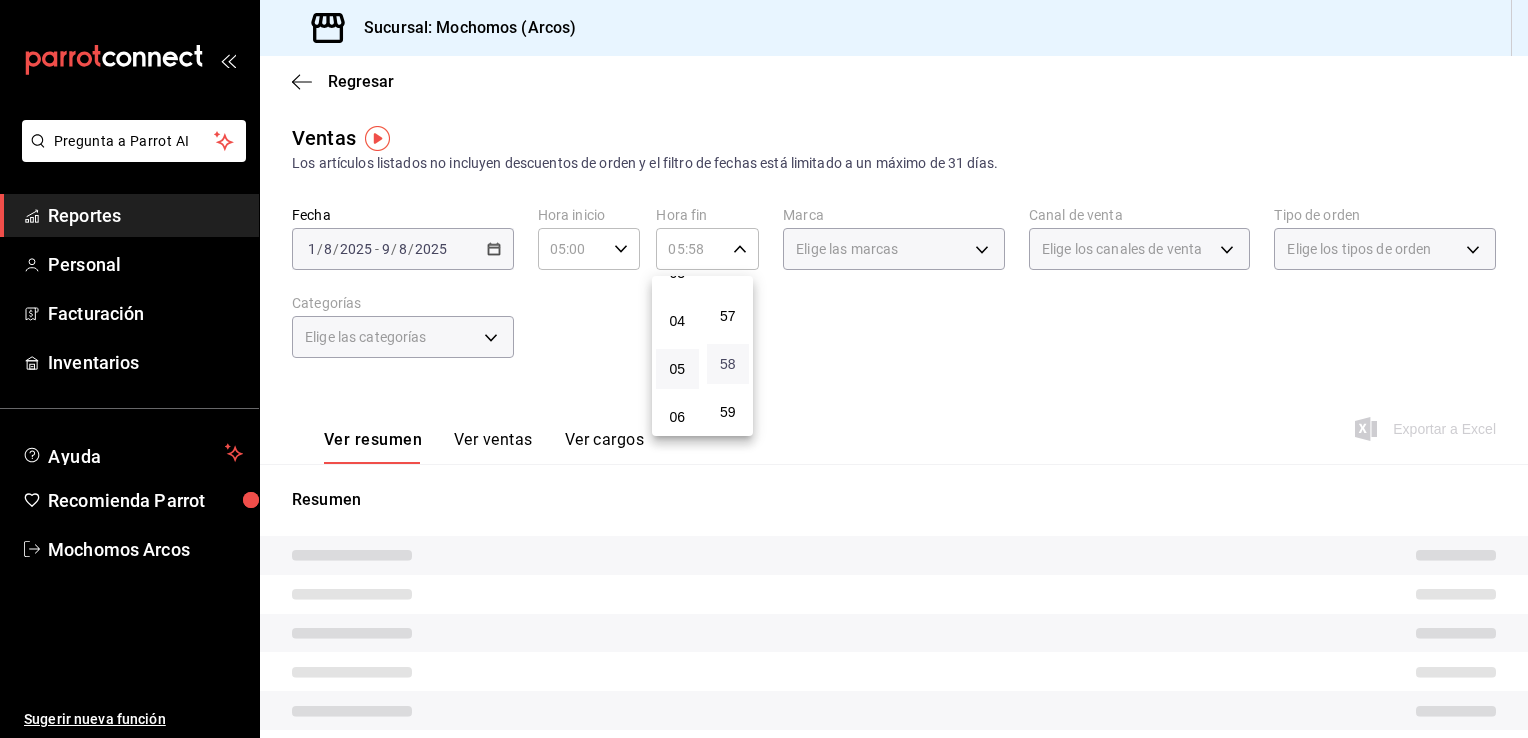 type 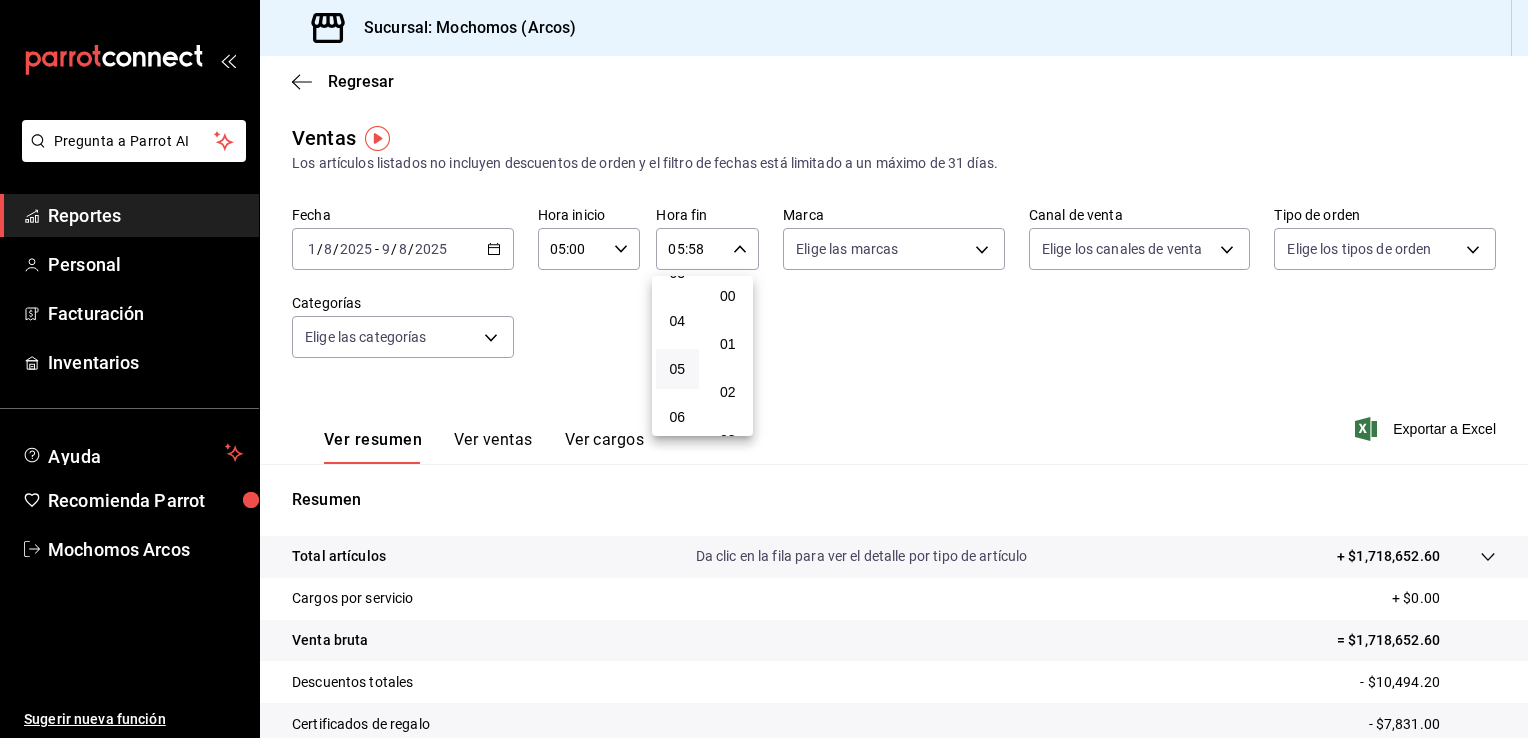 scroll, scrollTop: 0, scrollLeft: 0, axis: both 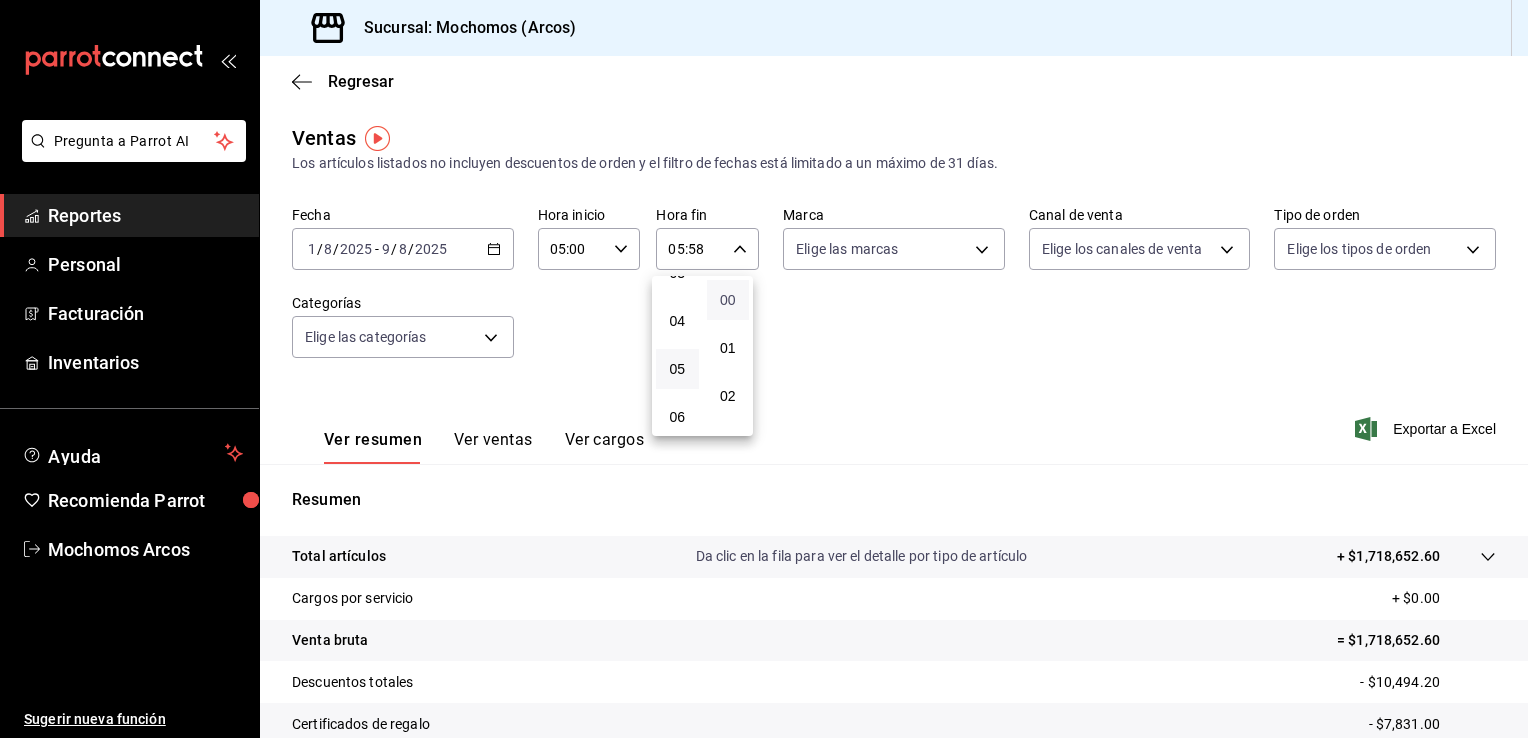 click on "00" at bounding box center (728, 300) 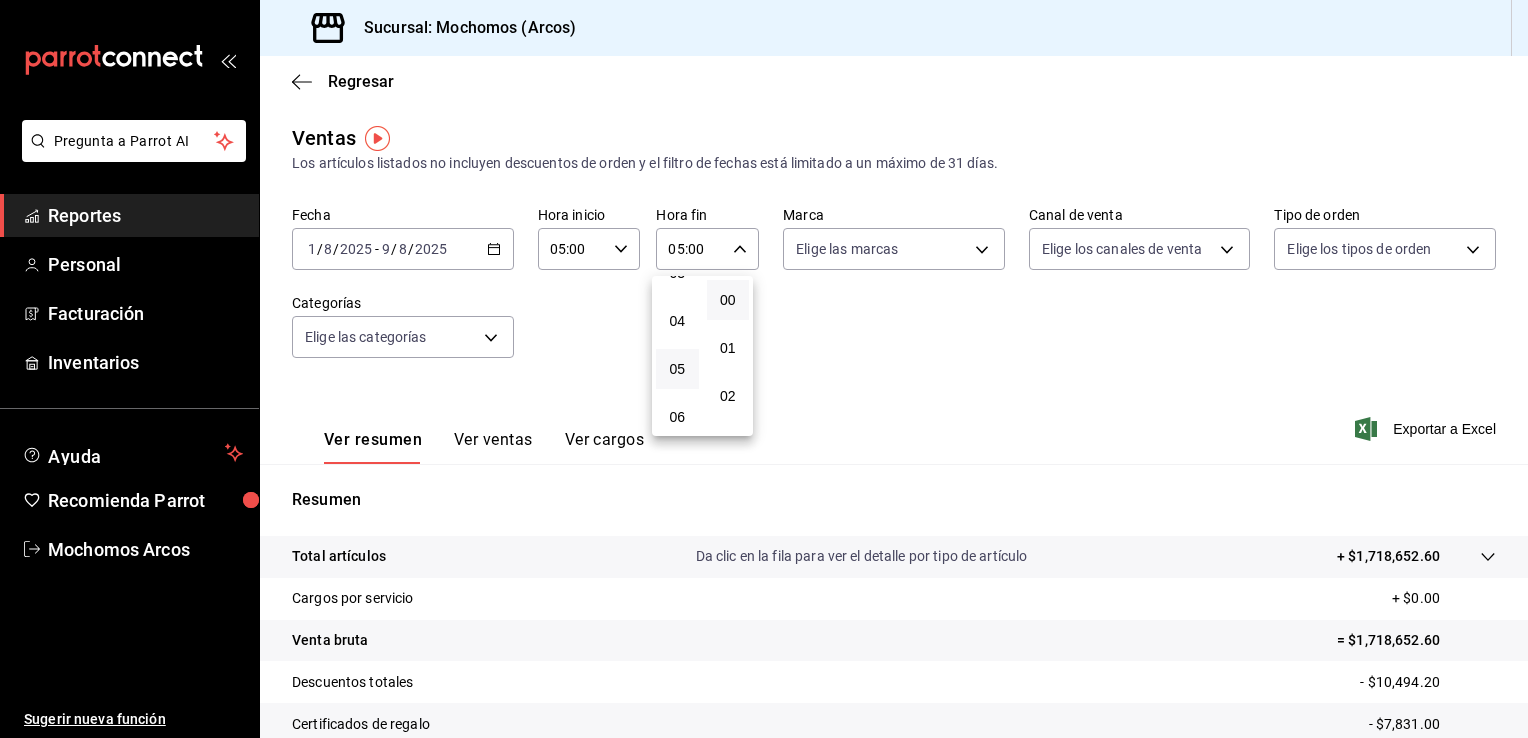 click at bounding box center [764, 369] 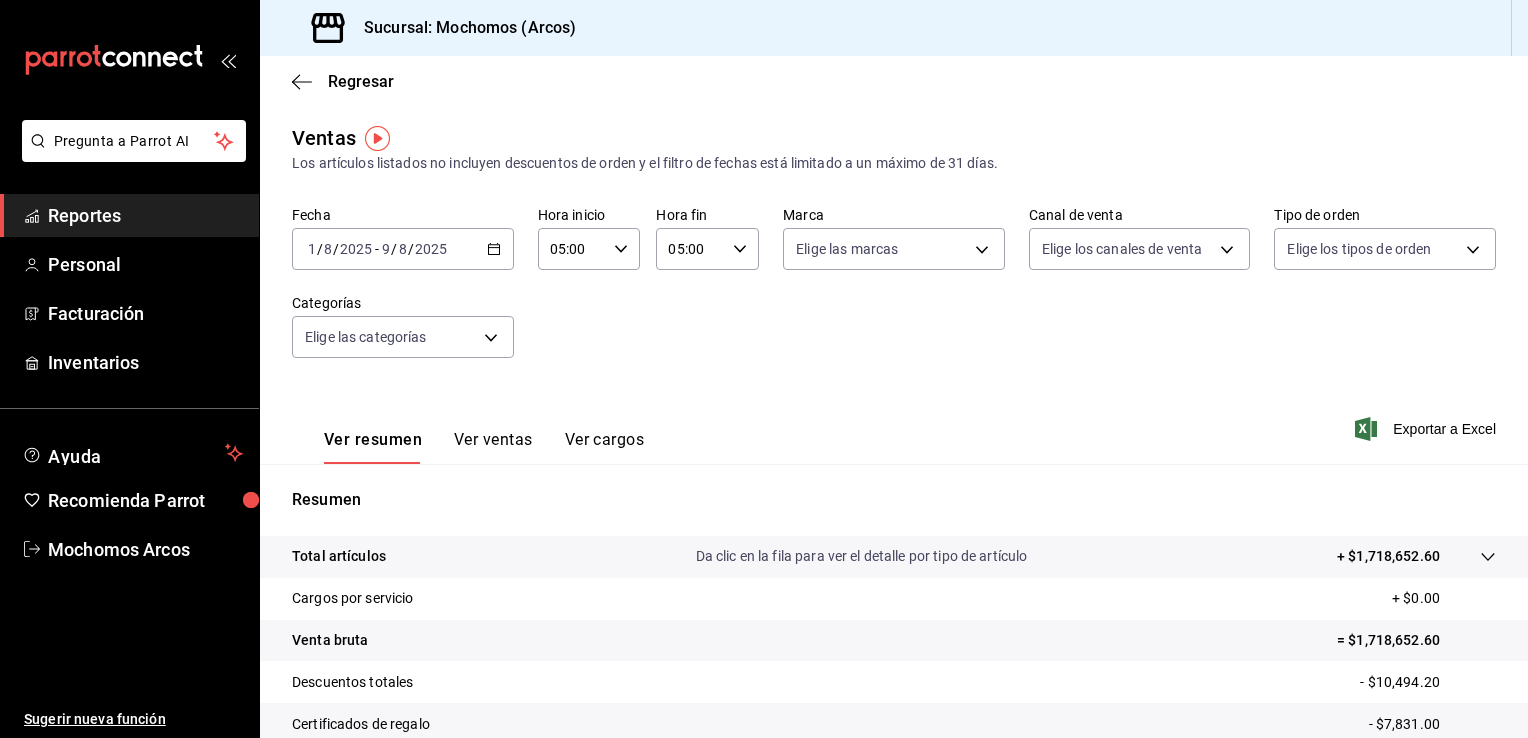 click on "Ver resumen Ver ventas Ver cargos Exportar a Excel" at bounding box center (894, 423) 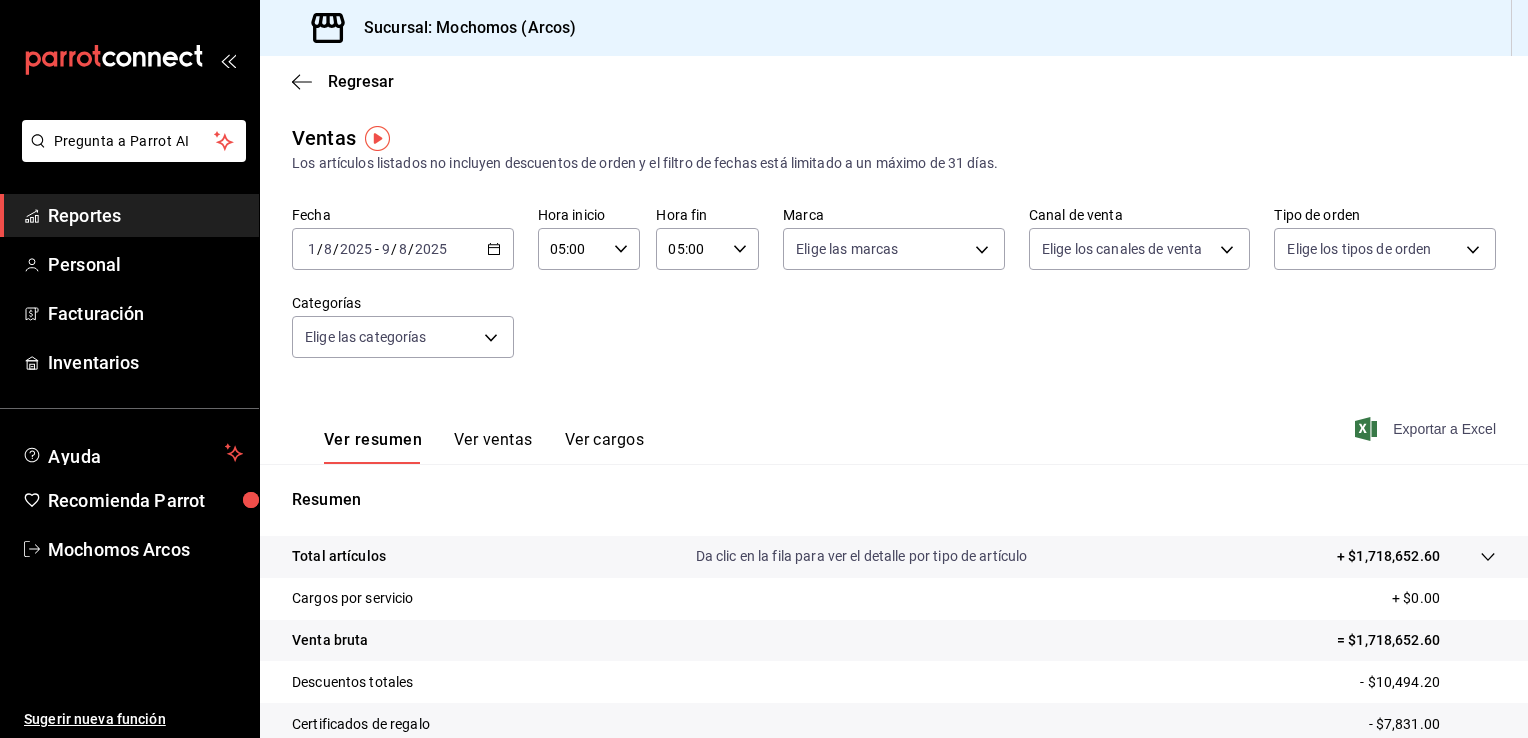 click on "Exportar a Excel" at bounding box center (1444, 429) 